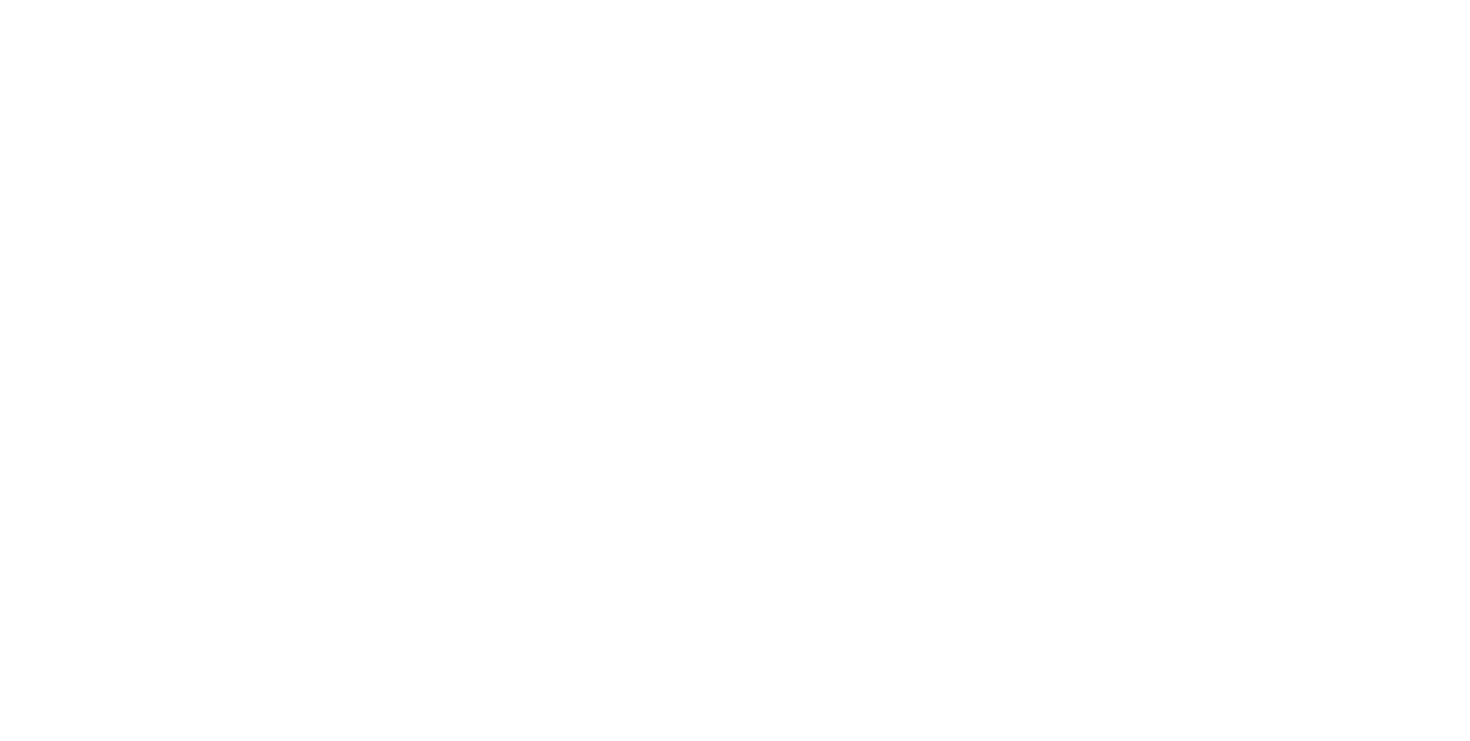 scroll, scrollTop: 0, scrollLeft: 0, axis: both 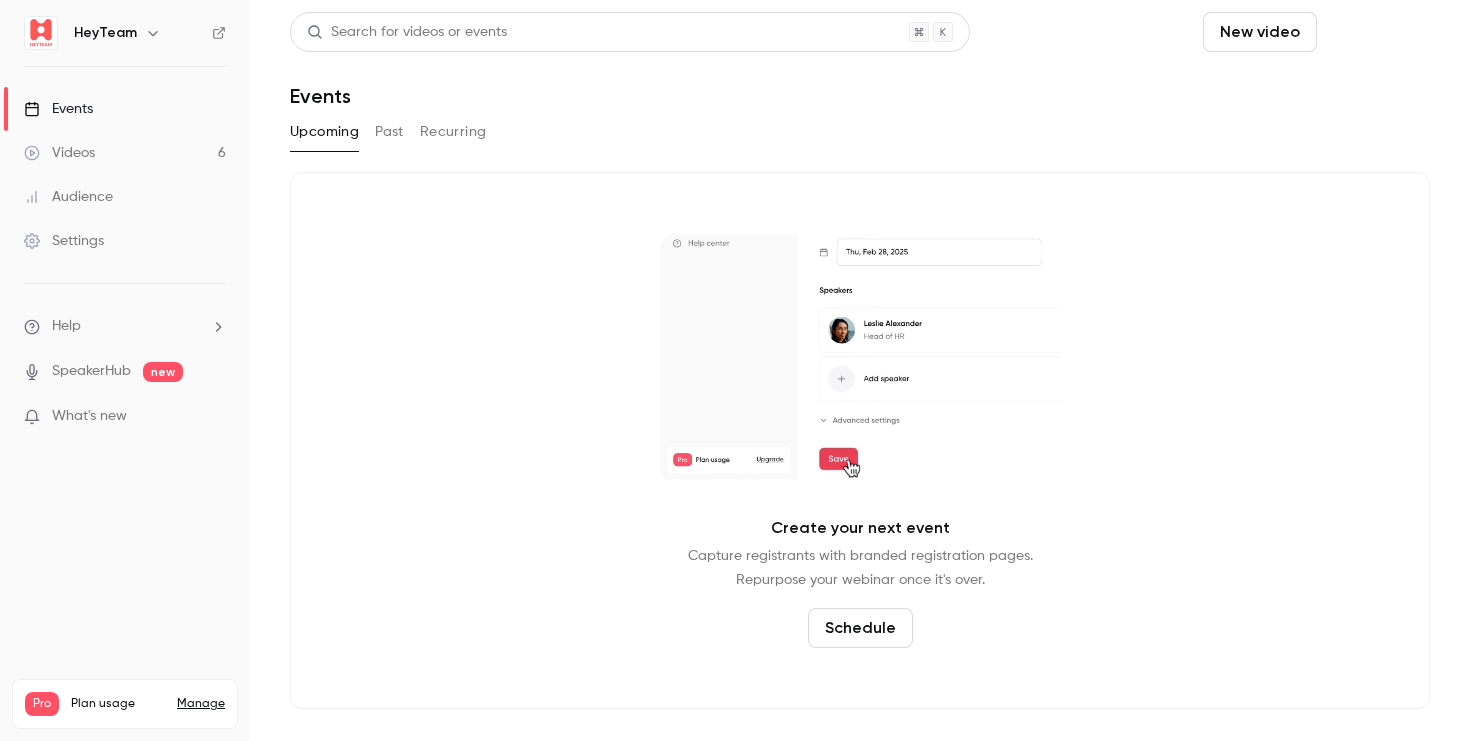 click on "Schedule" at bounding box center [1377, 32] 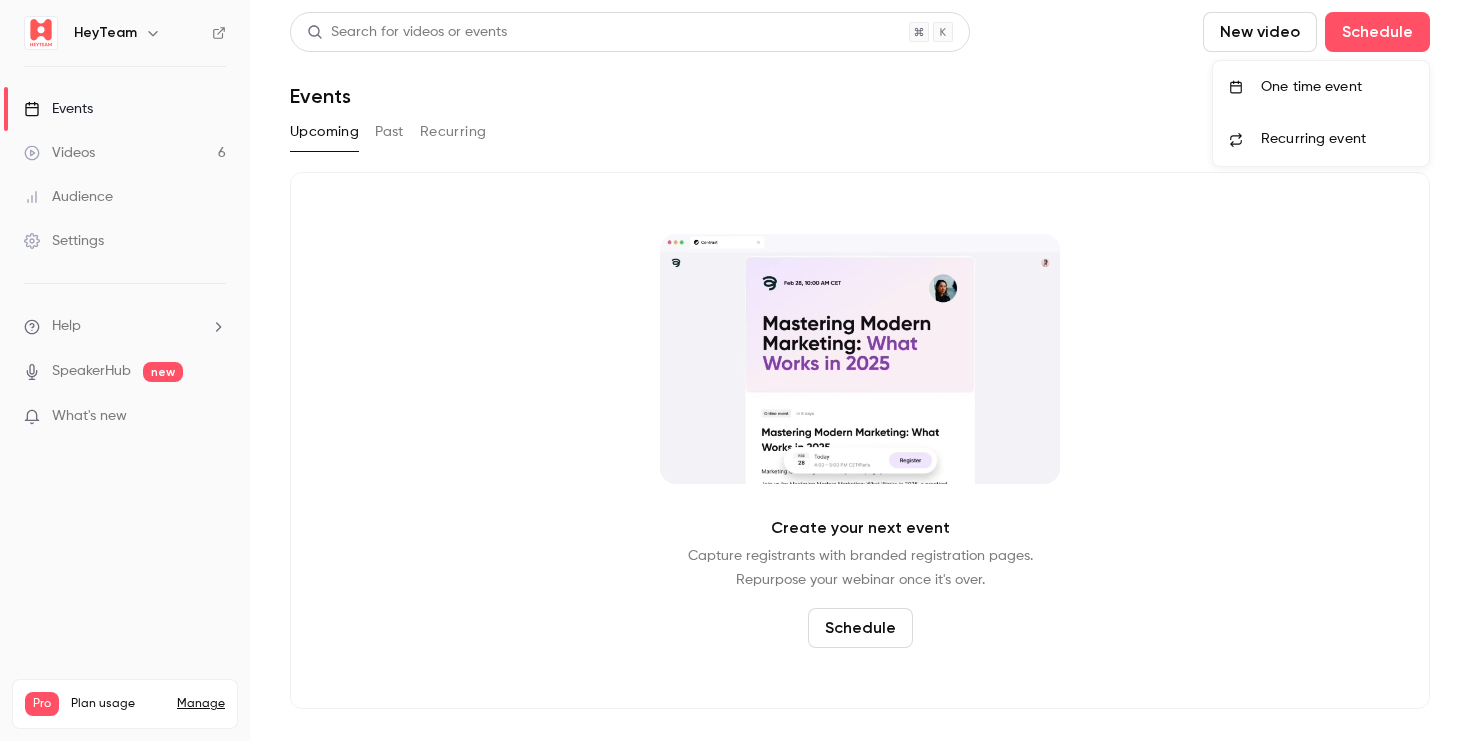 click on "One time event" at bounding box center (1337, 87) 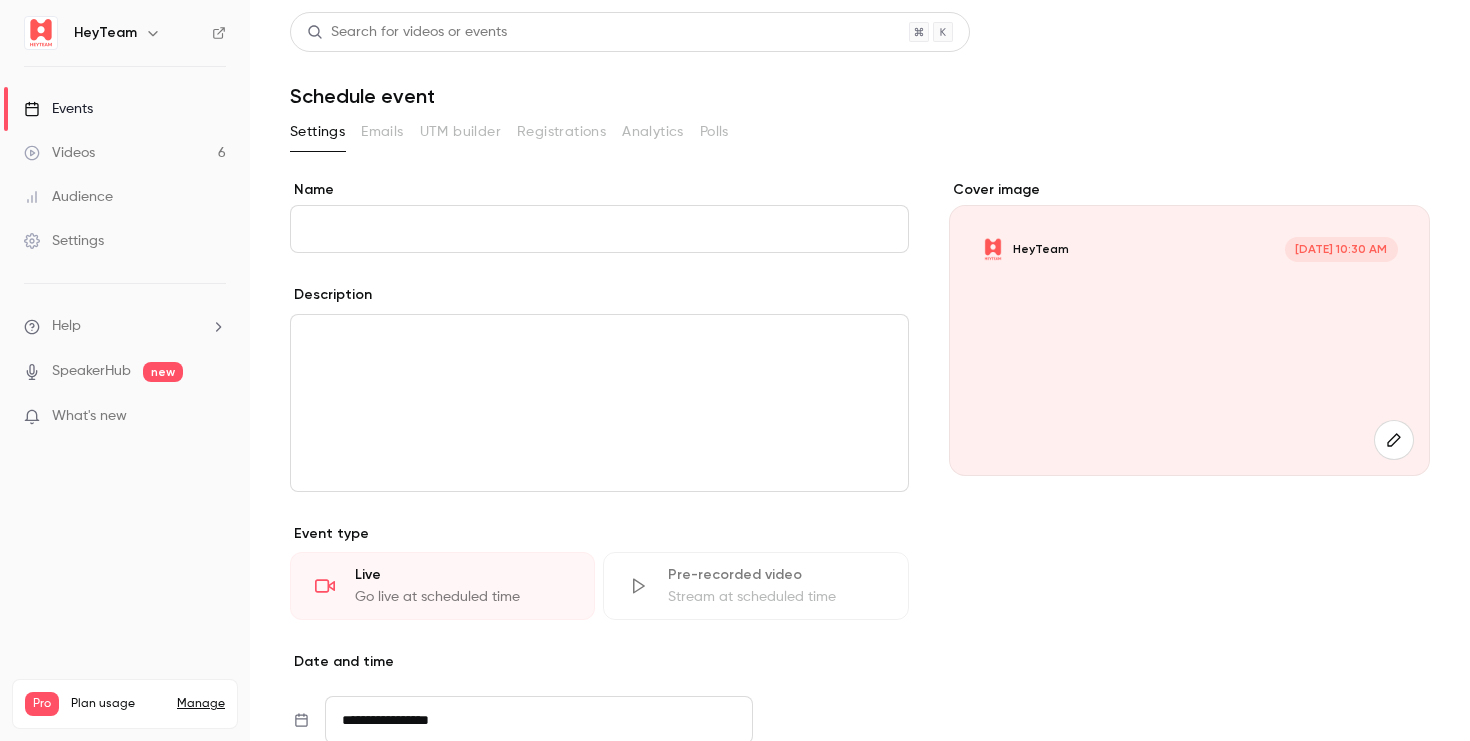 click on "Name" at bounding box center (599, 229) 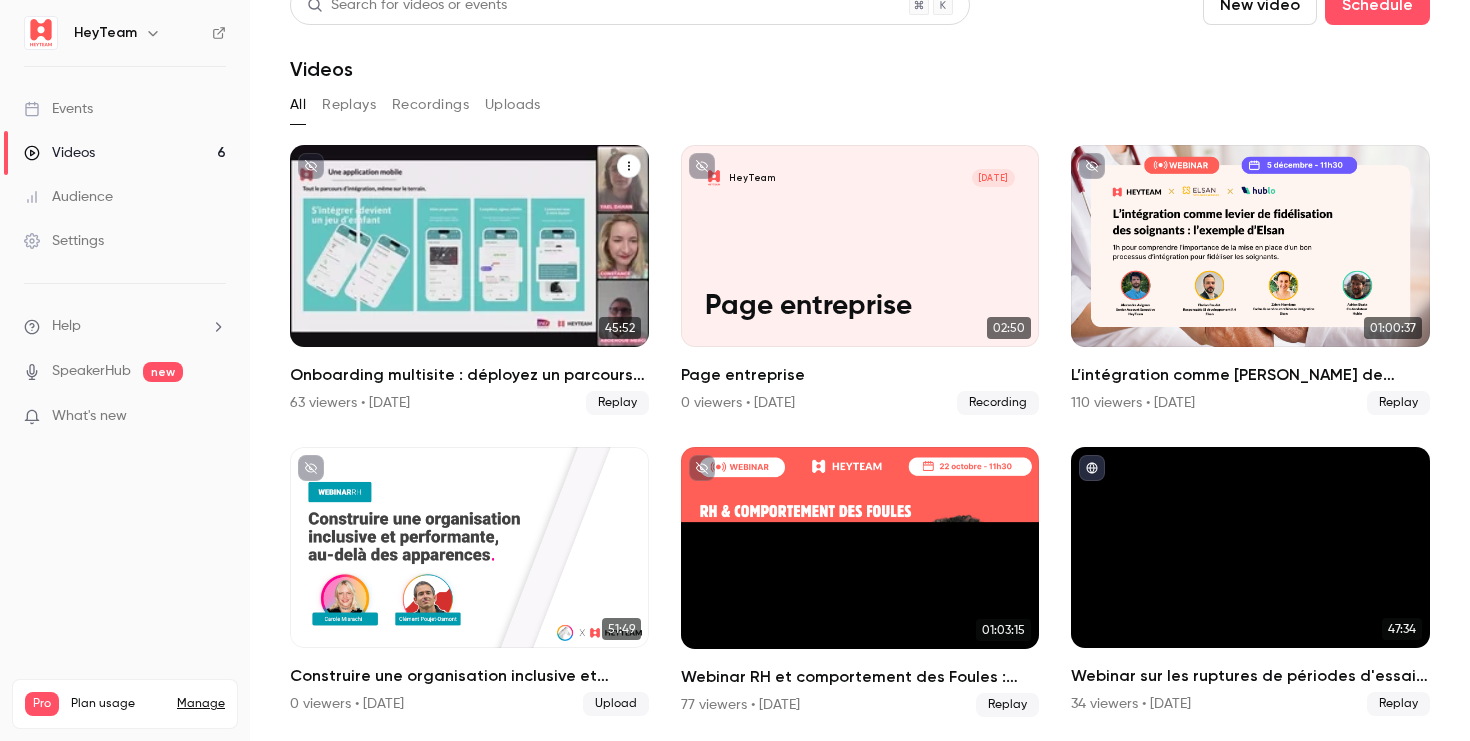 scroll, scrollTop: 0, scrollLeft: 0, axis: both 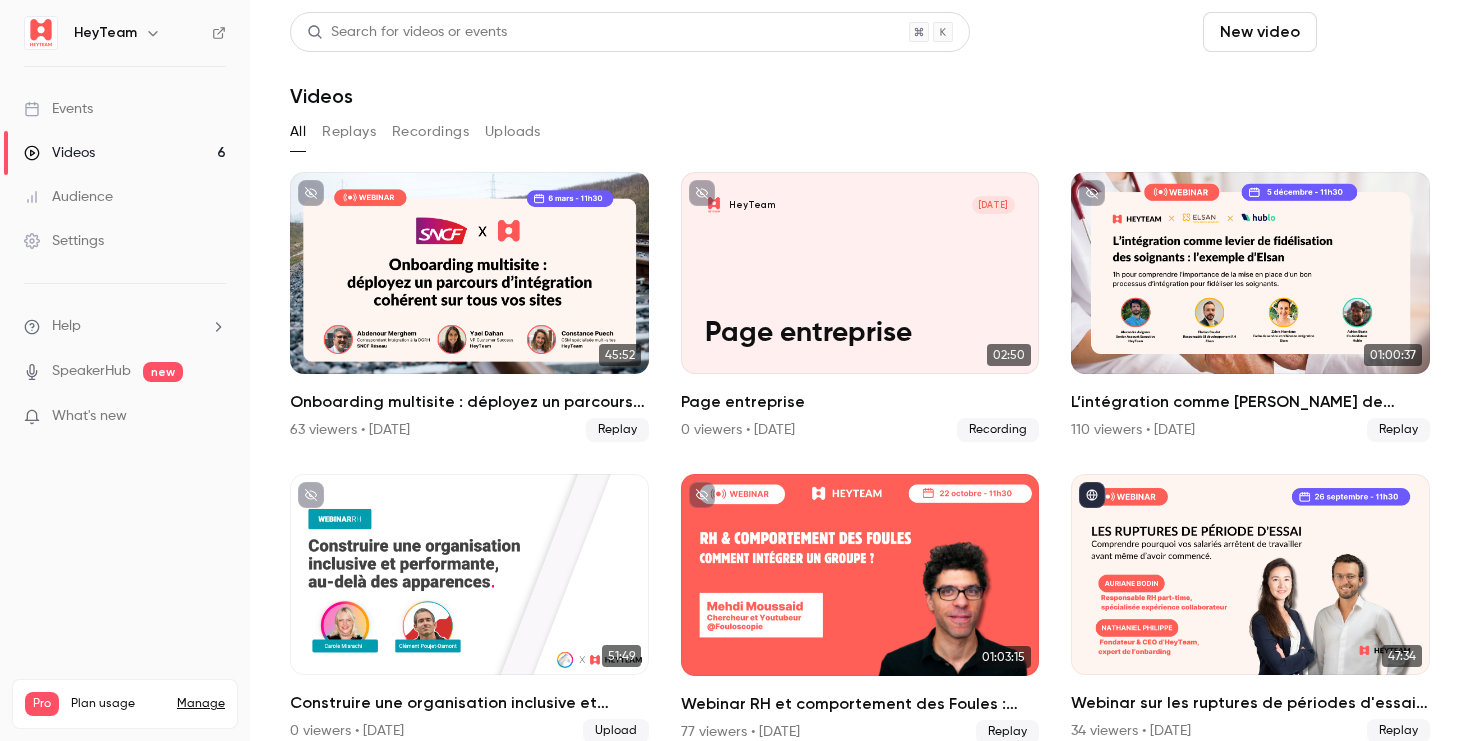 click on "Schedule" at bounding box center (1377, 32) 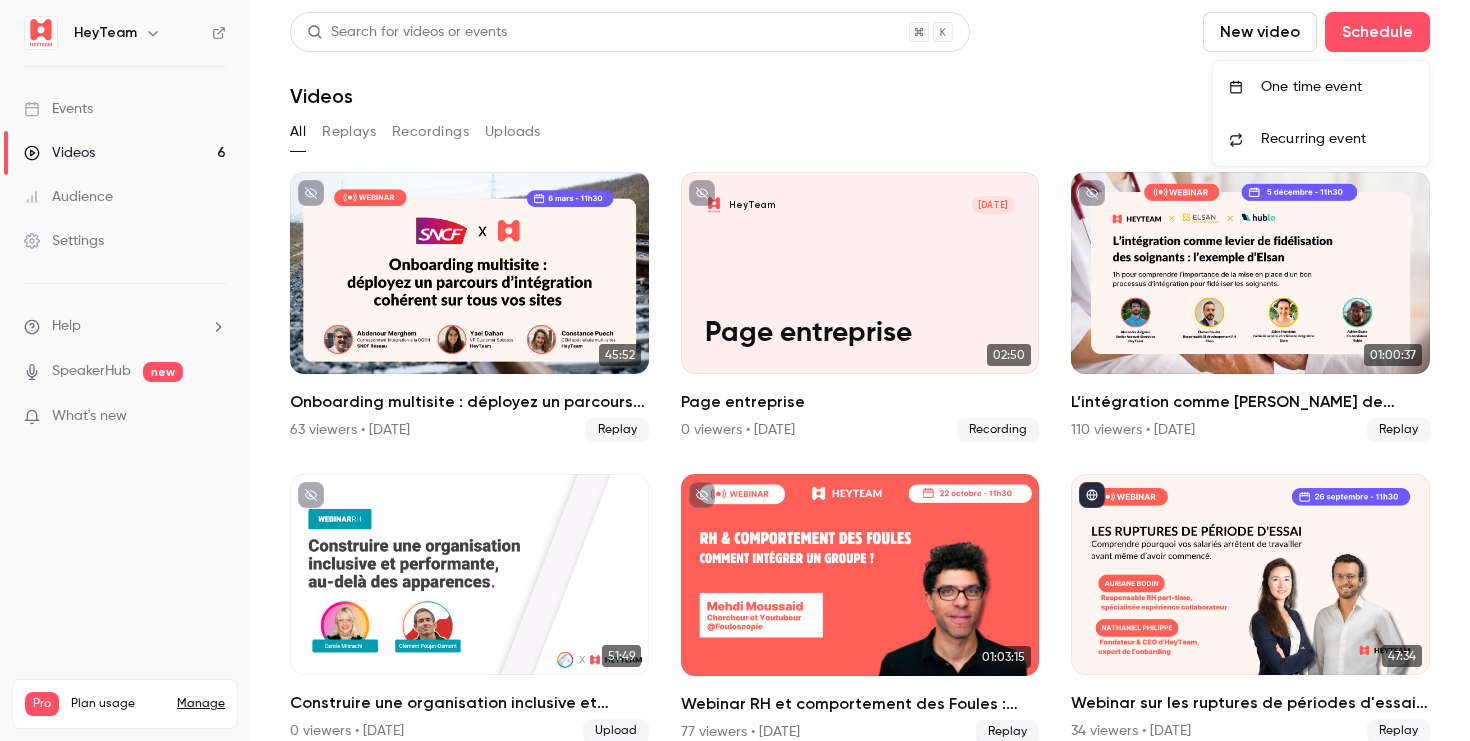 click on "One time event" at bounding box center (1337, 87) 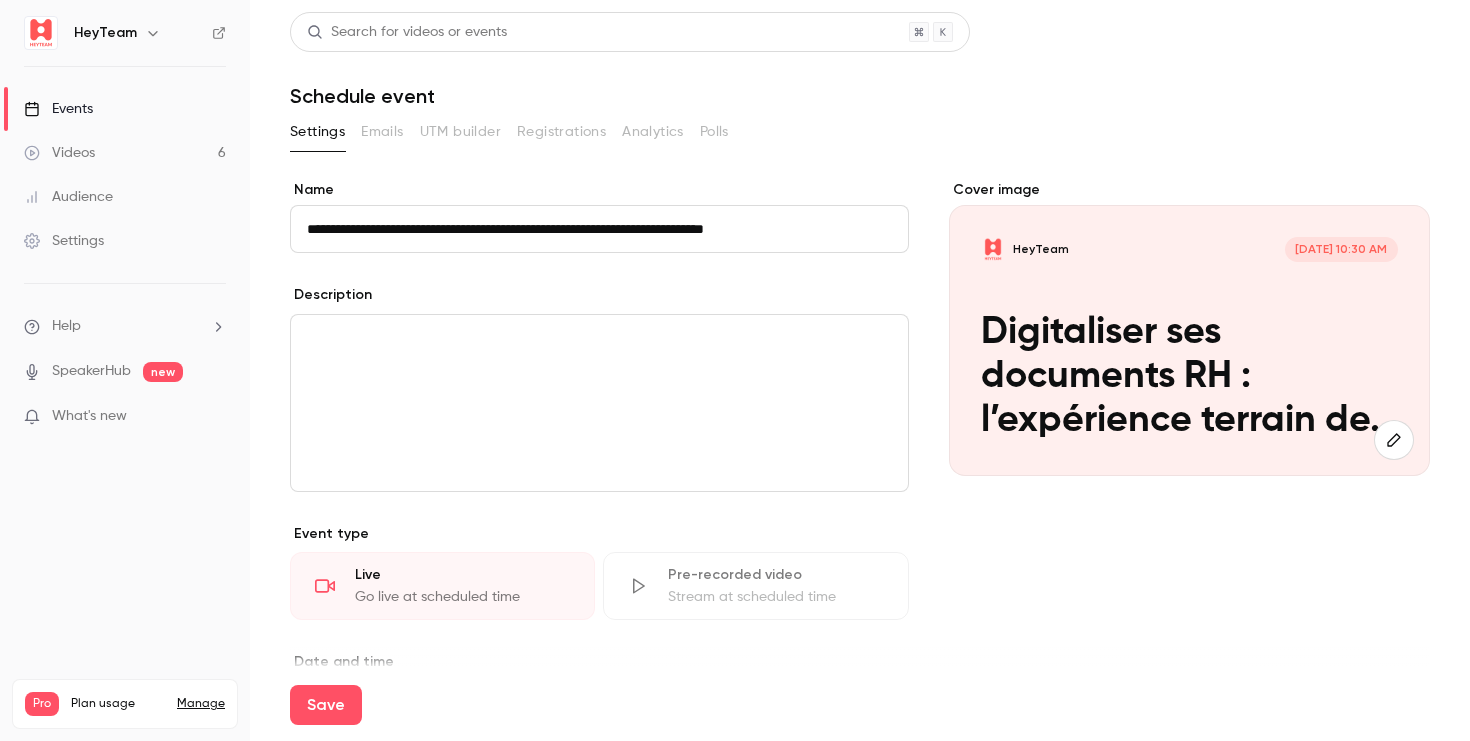 type on "**********" 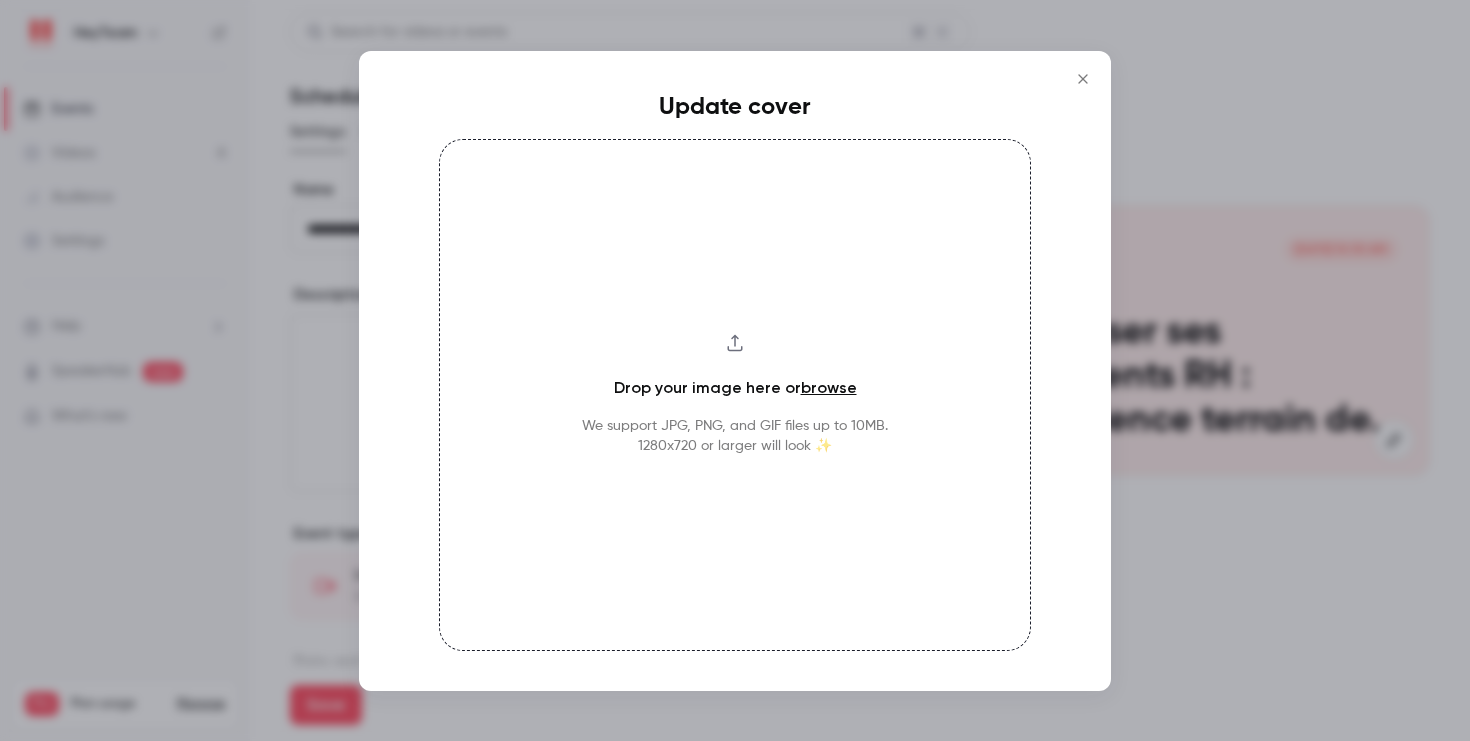 click 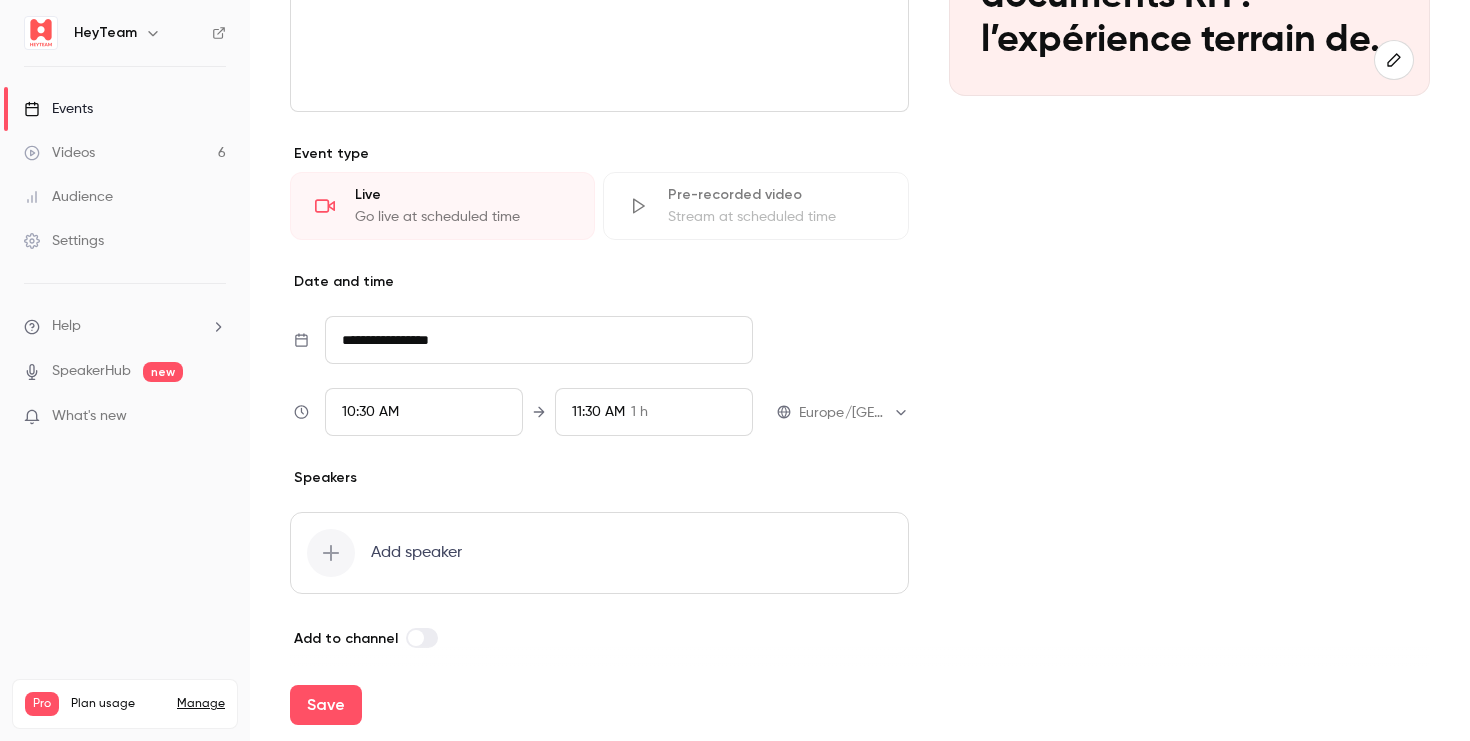 scroll, scrollTop: 393, scrollLeft: 0, axis: vertical 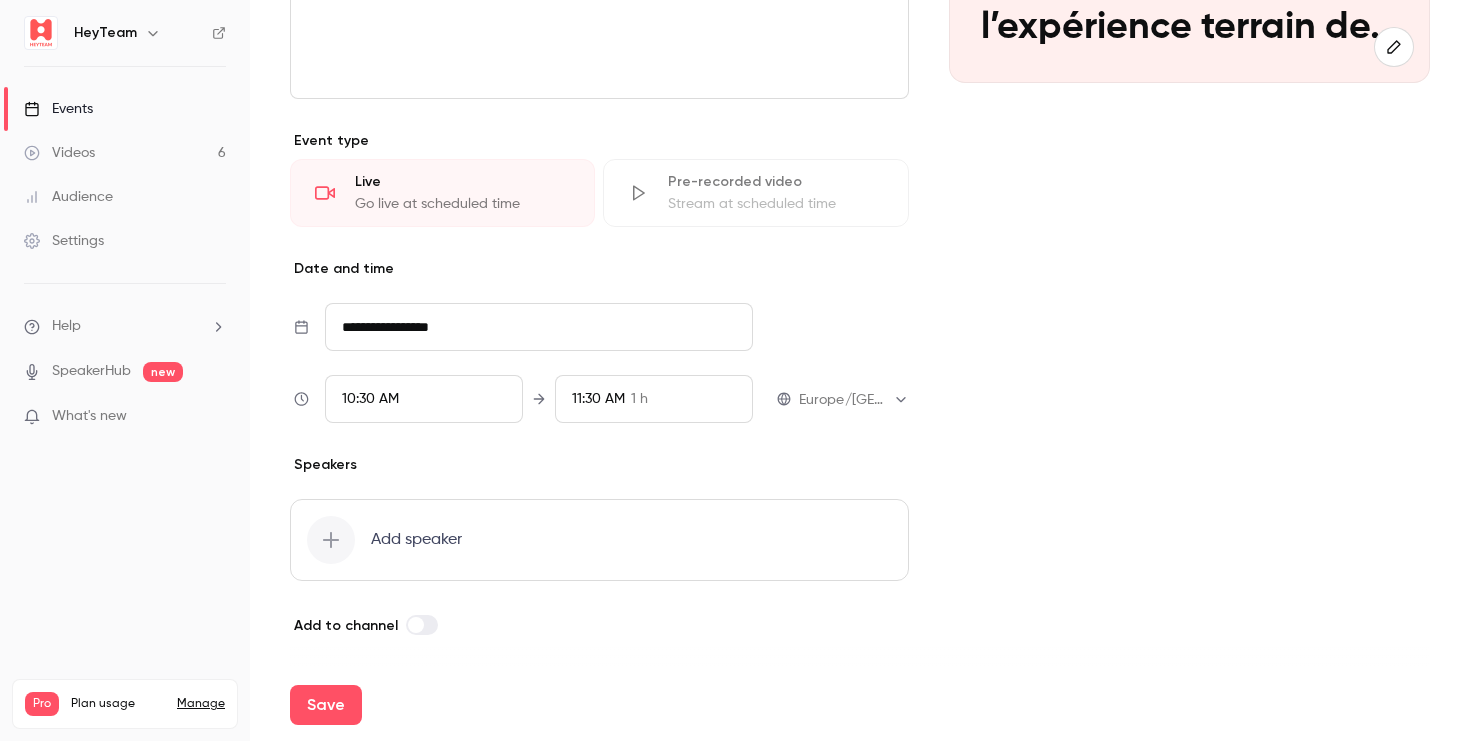 click on "**********" at bounding box center (539, 327) 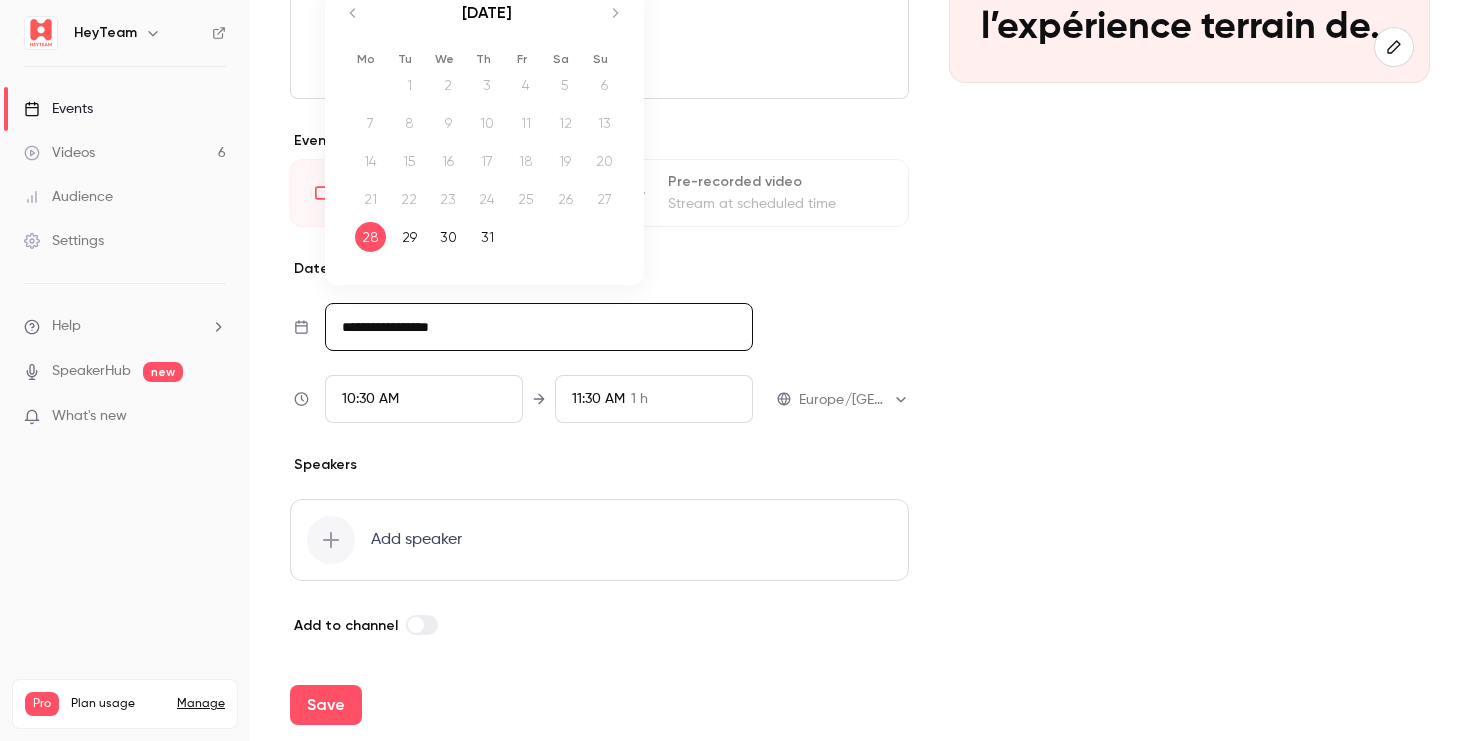 click 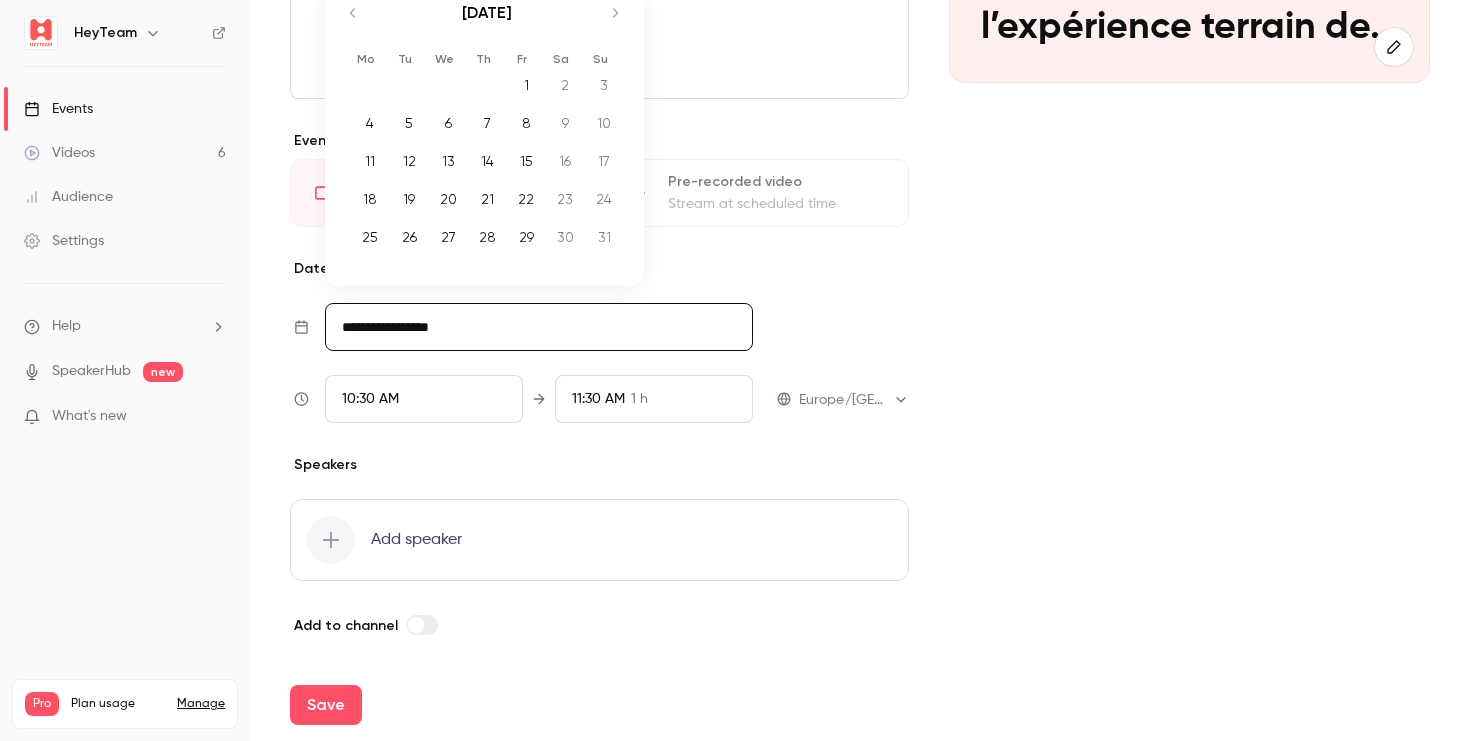 click 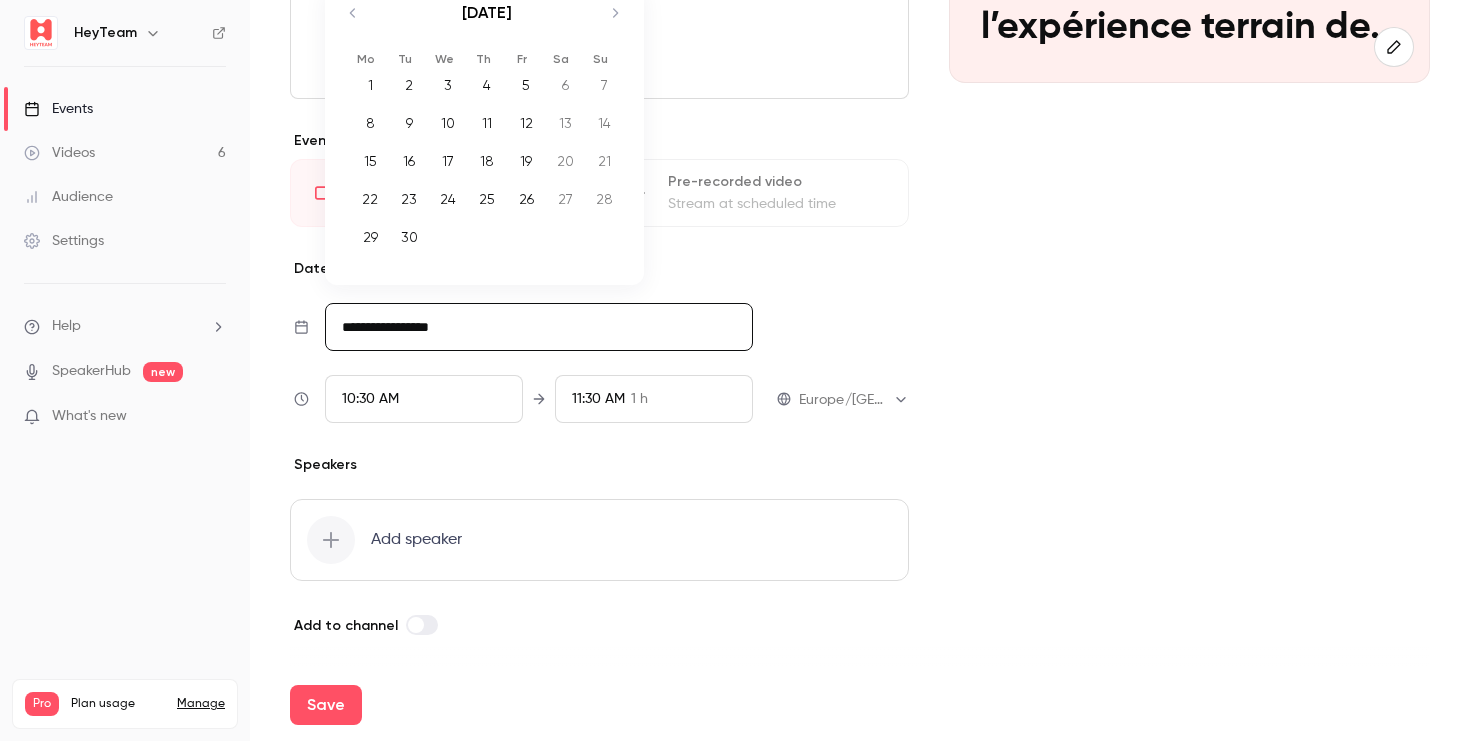 click on "25" at bounding box center [487, 199] 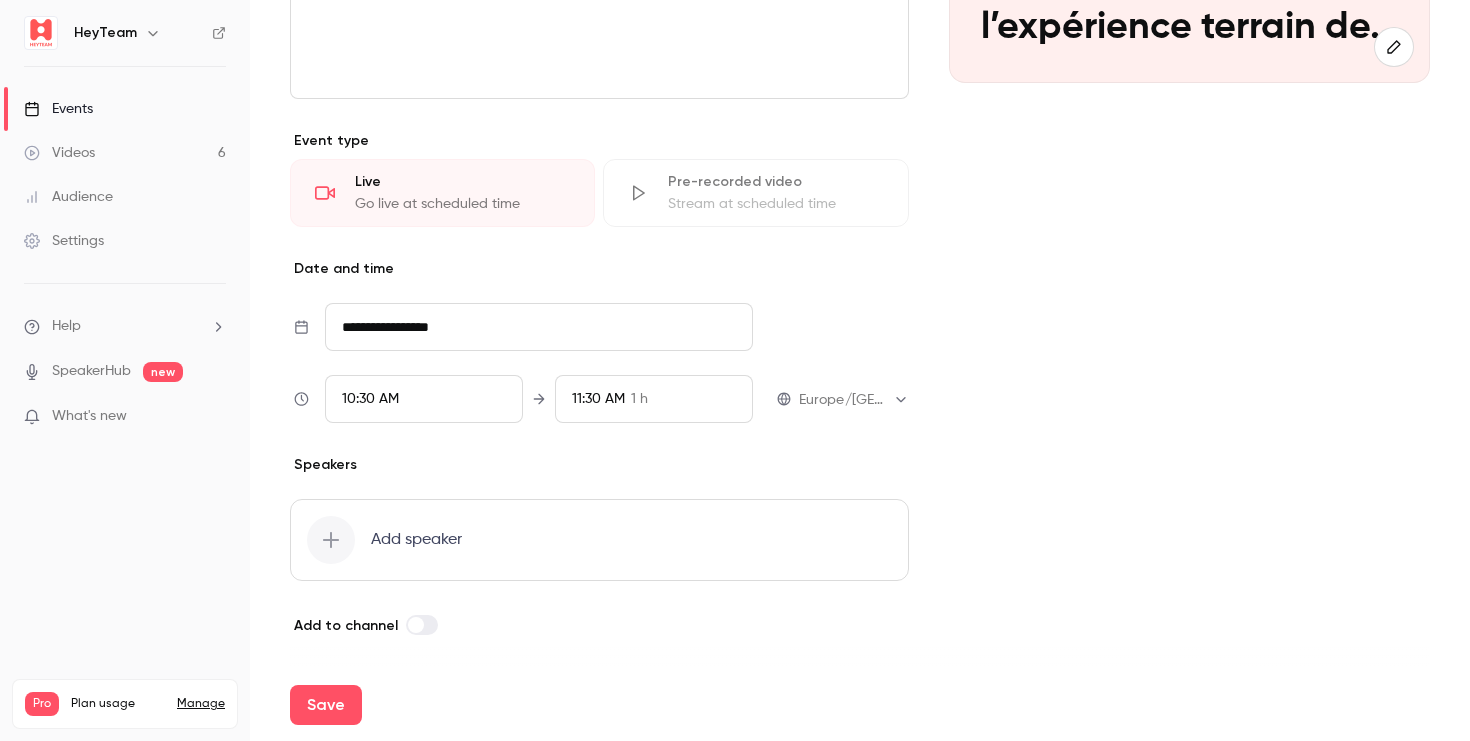 click on "10:30 AM" at bounding box center (424, 399) 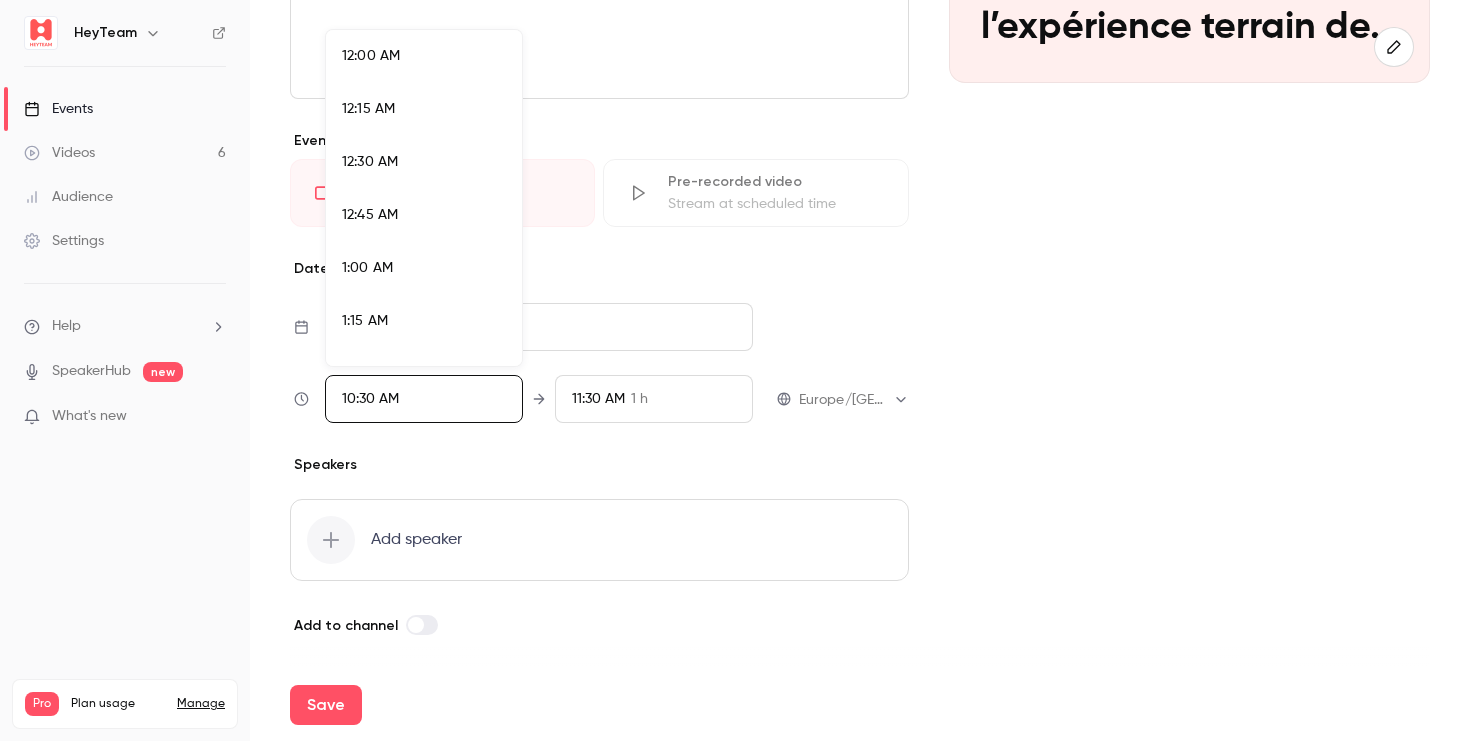 scroll, scrollTop: 2085, scrollLeft: 0, axis: vertical 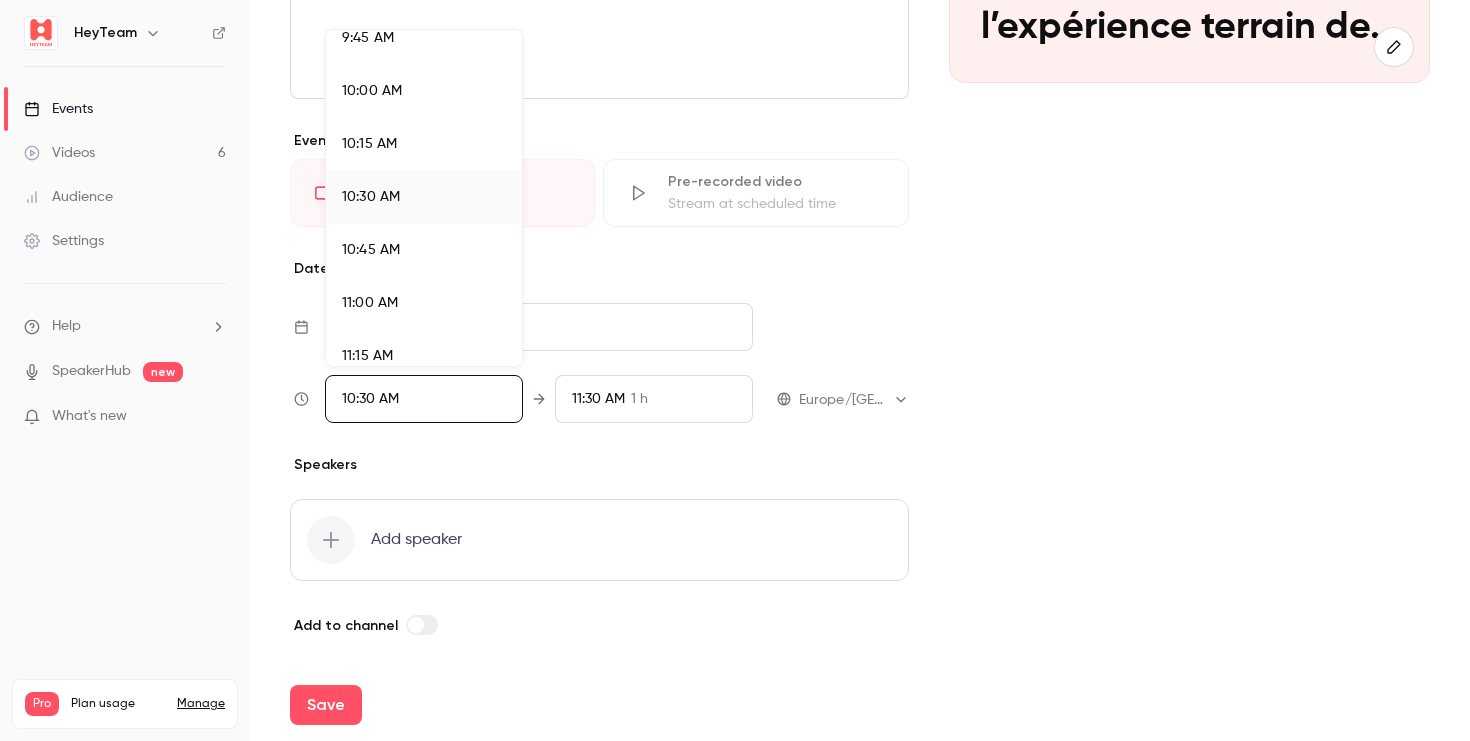 click on "11:00 AM" at bounding box center (424, 303) 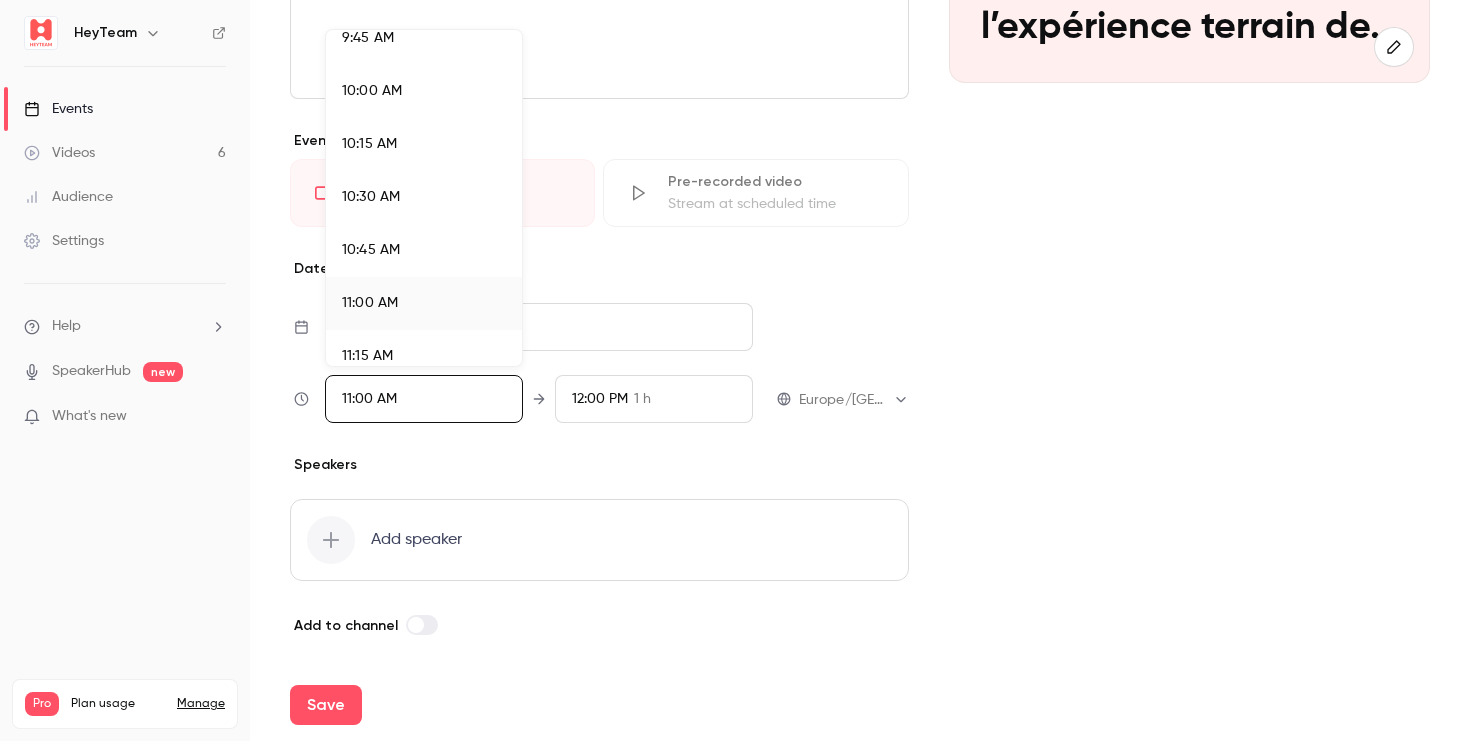 click at bounding box center (735, 370) 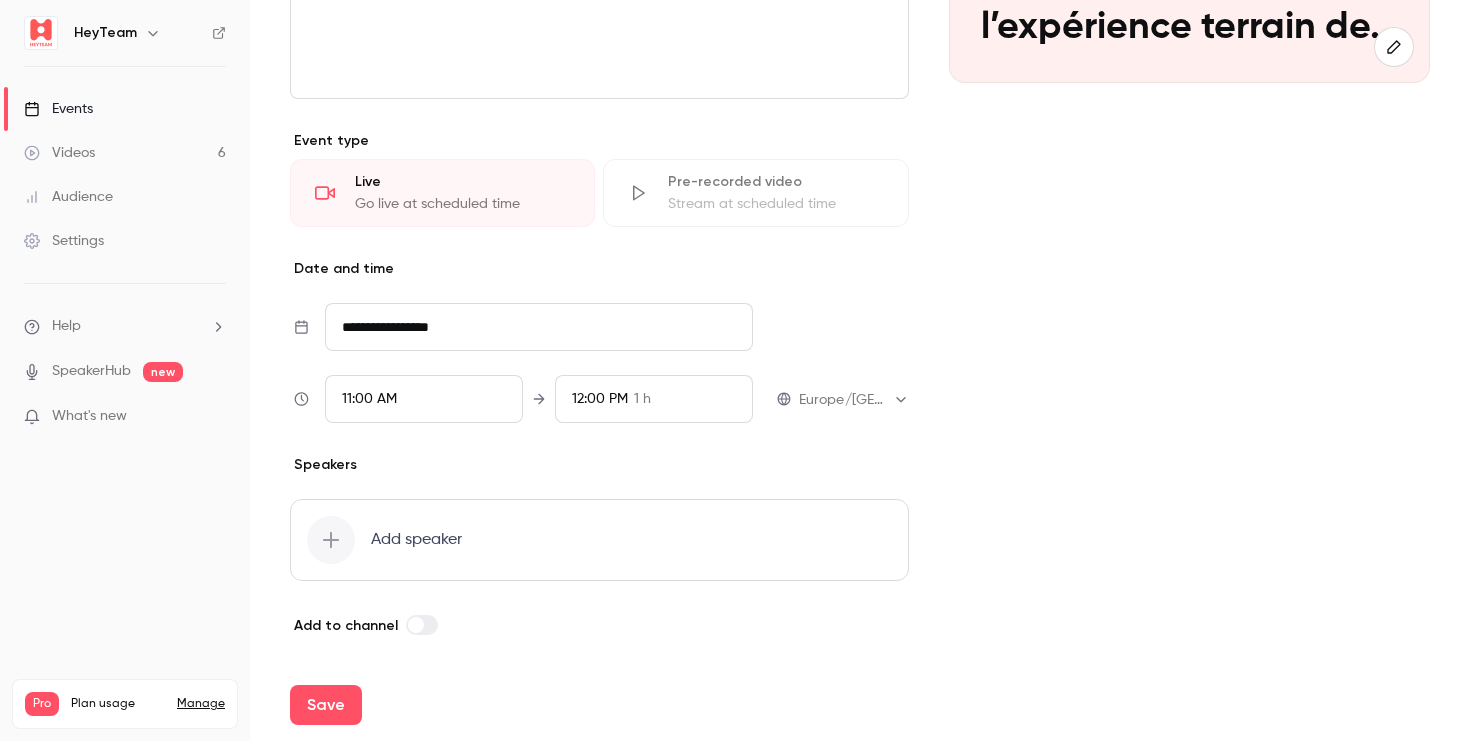 click on "12:00 PM" at bounding box center (600, 399) 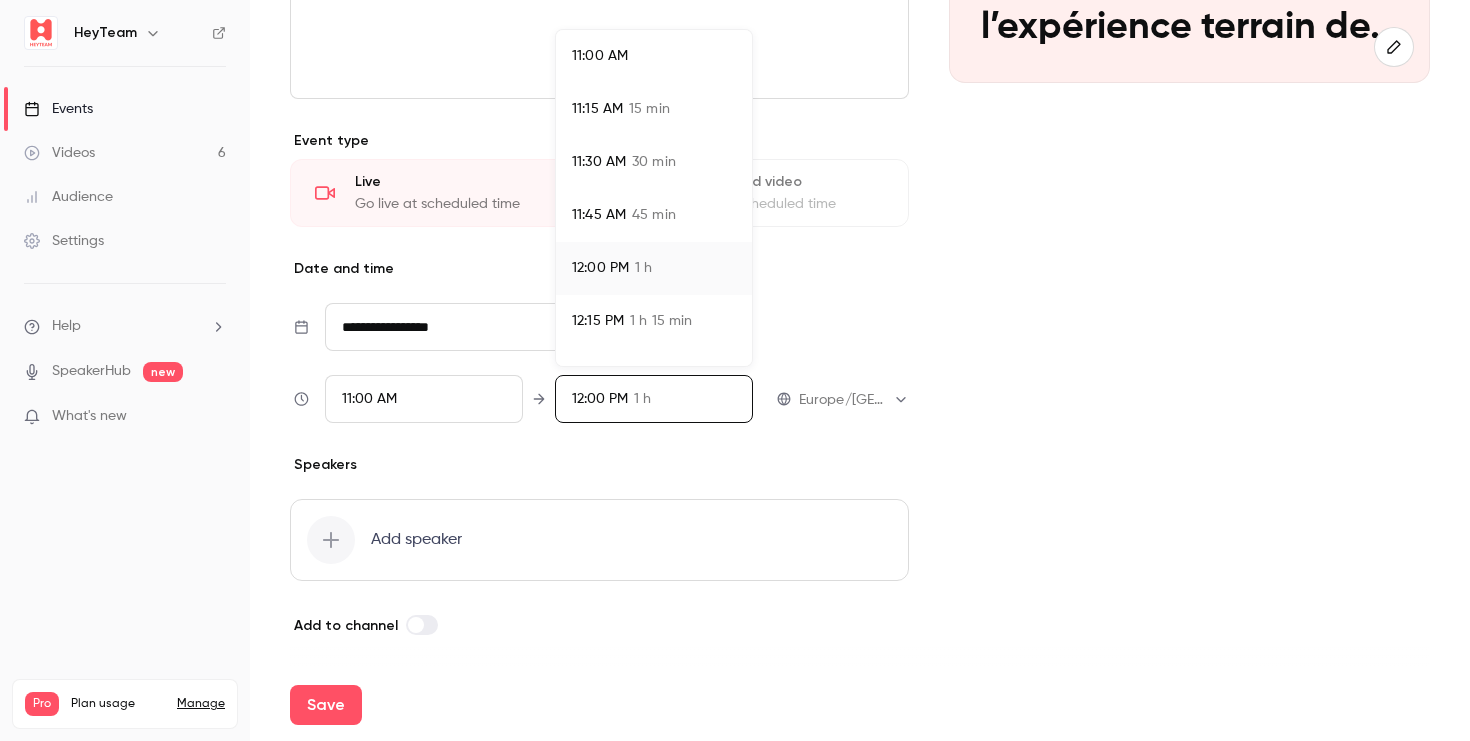 click on "11:45 AM" at bounding box center (599, 215) 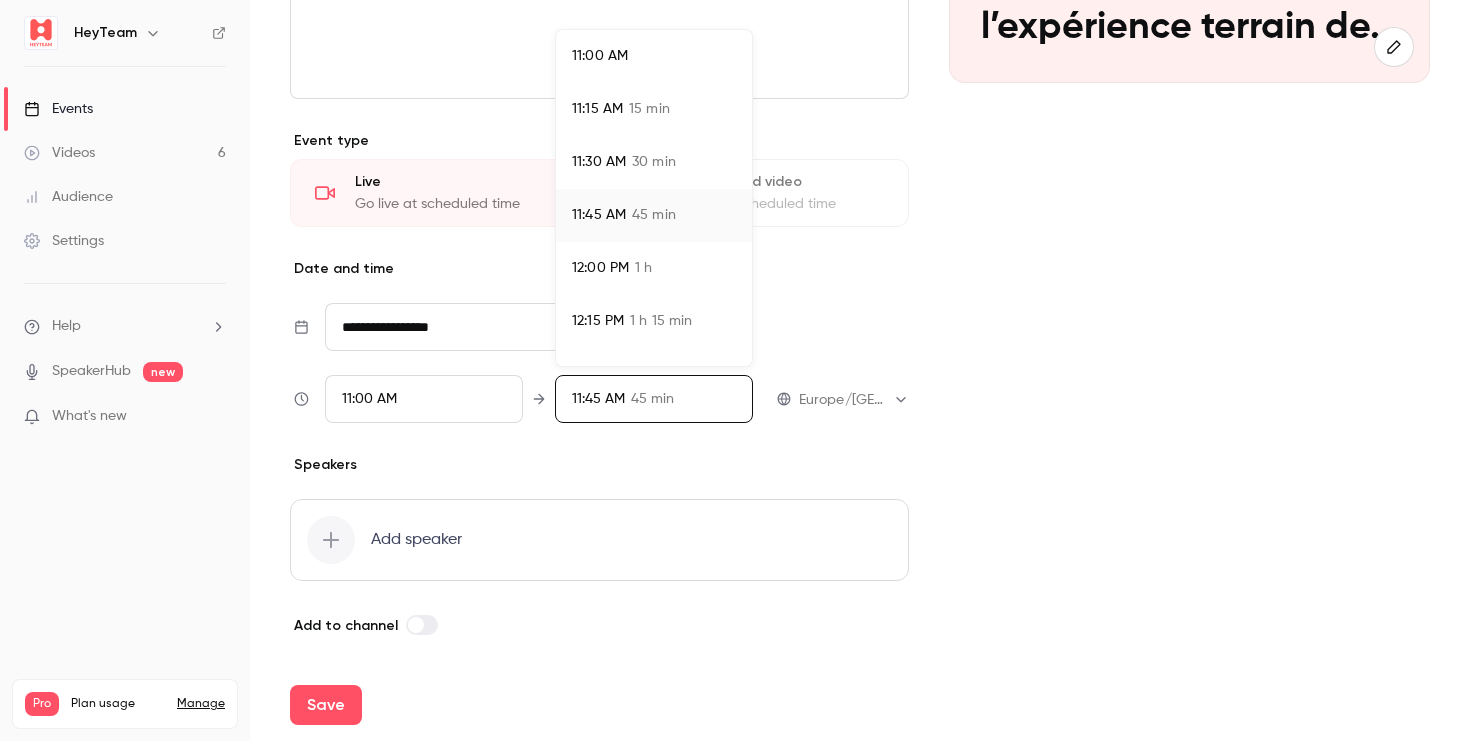 click at bounding box center [735, 370] 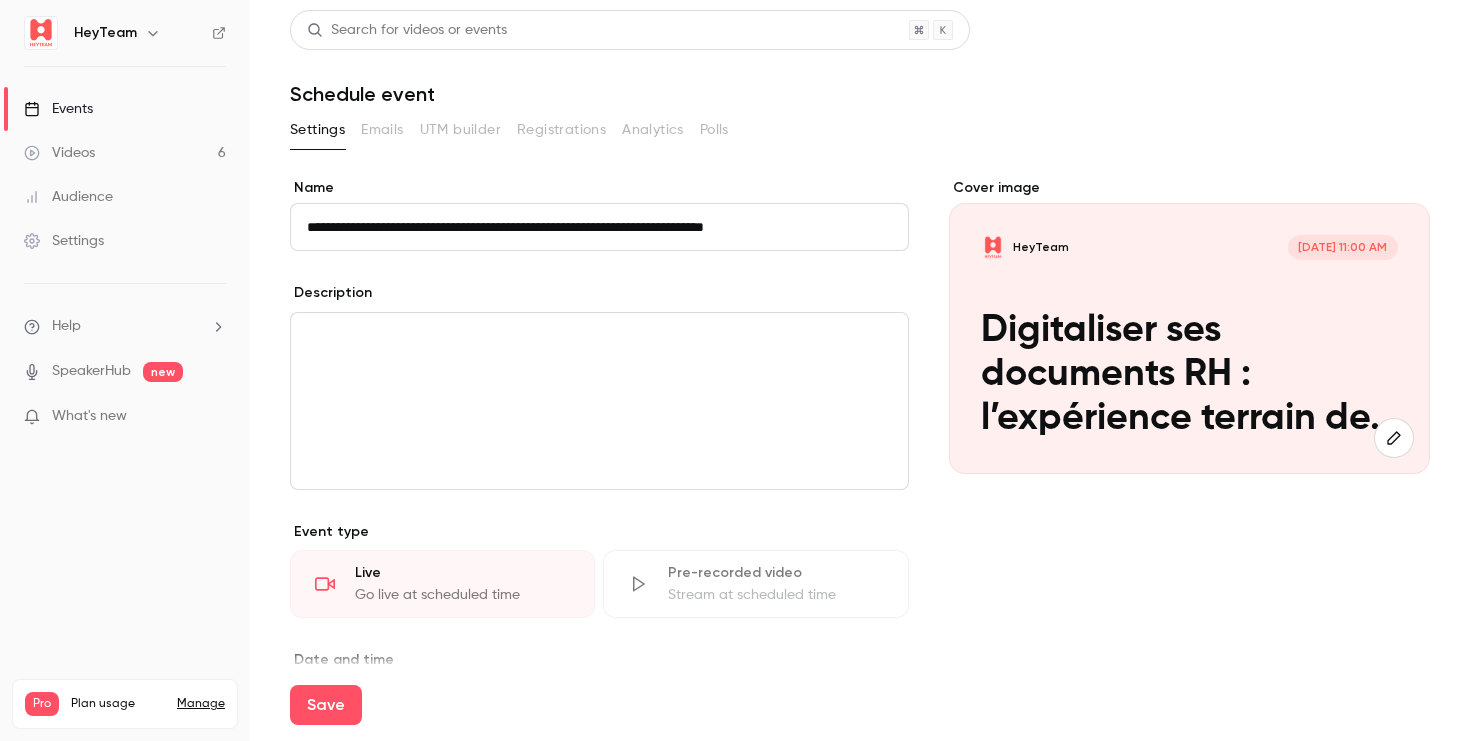 scroll, scrollTop: 5, scrollLeft: 0, axis: vertical 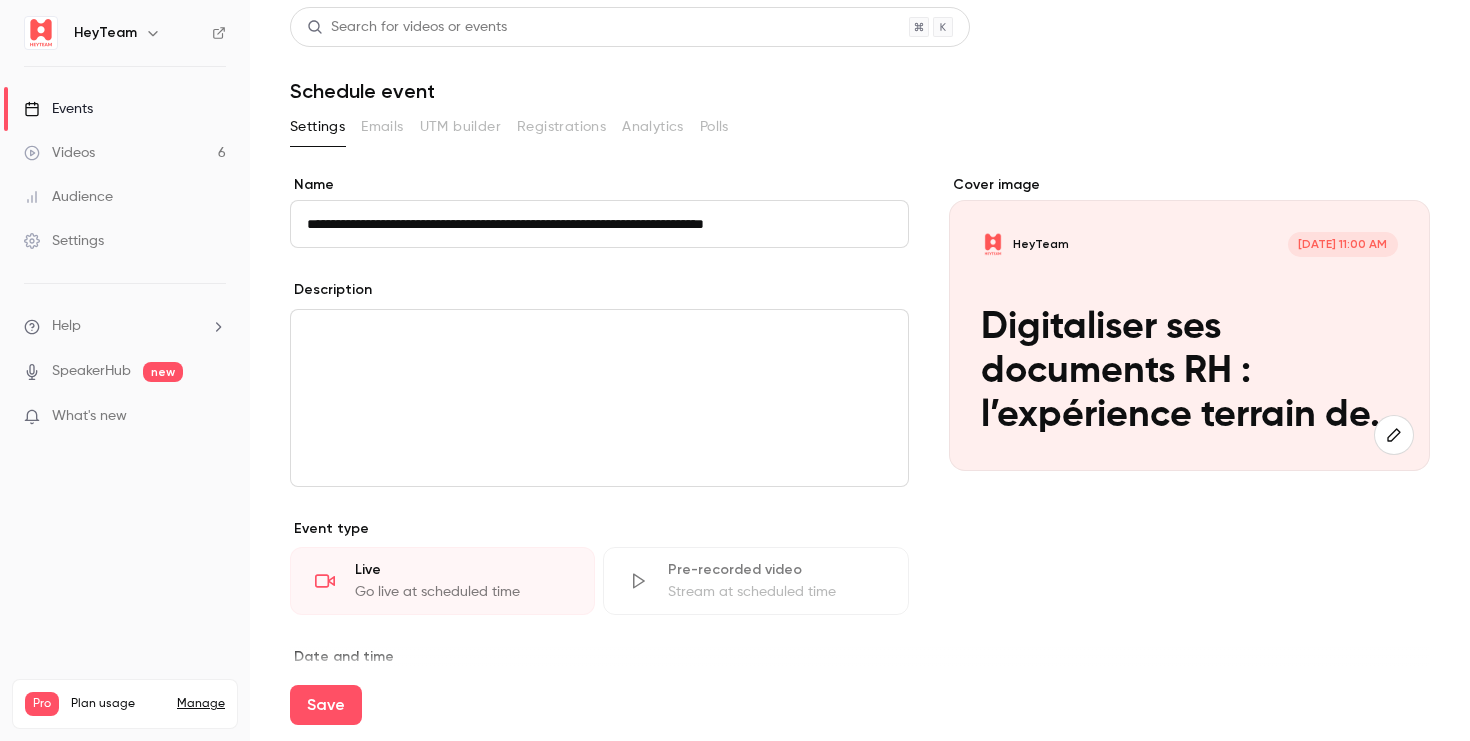 click at bounding box center (599, 398) 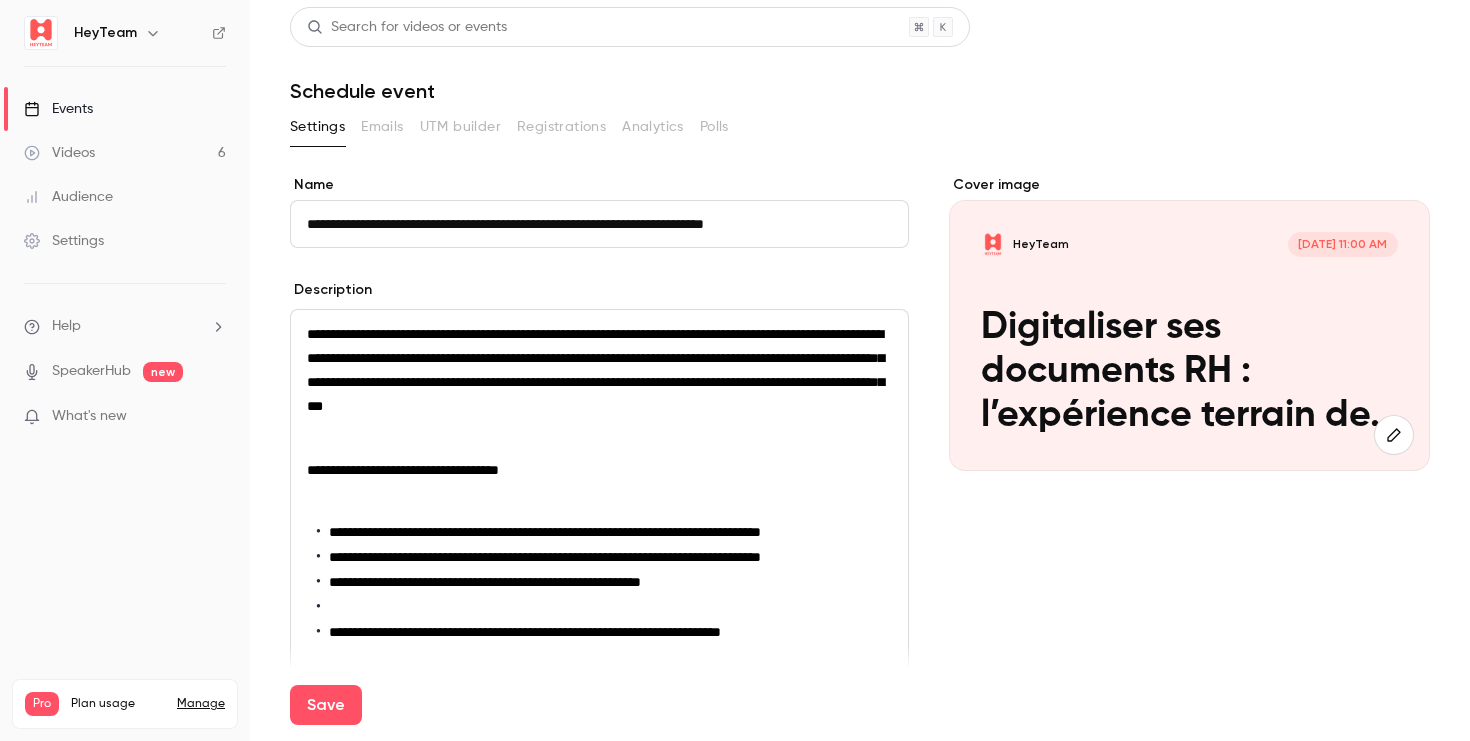 scroll, scrollTop: 0, scrollLeft: 0, axis: both 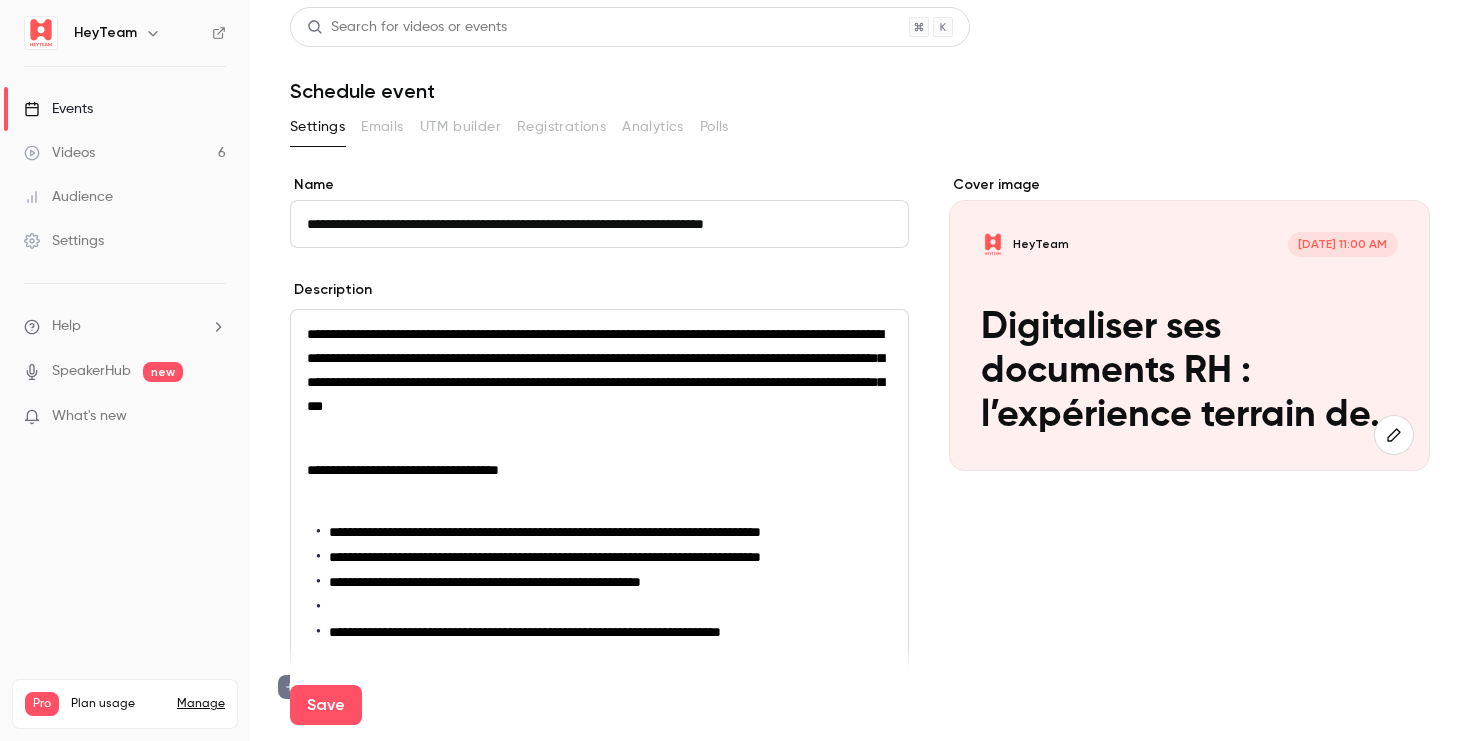 click at bounding box center (599, 438) 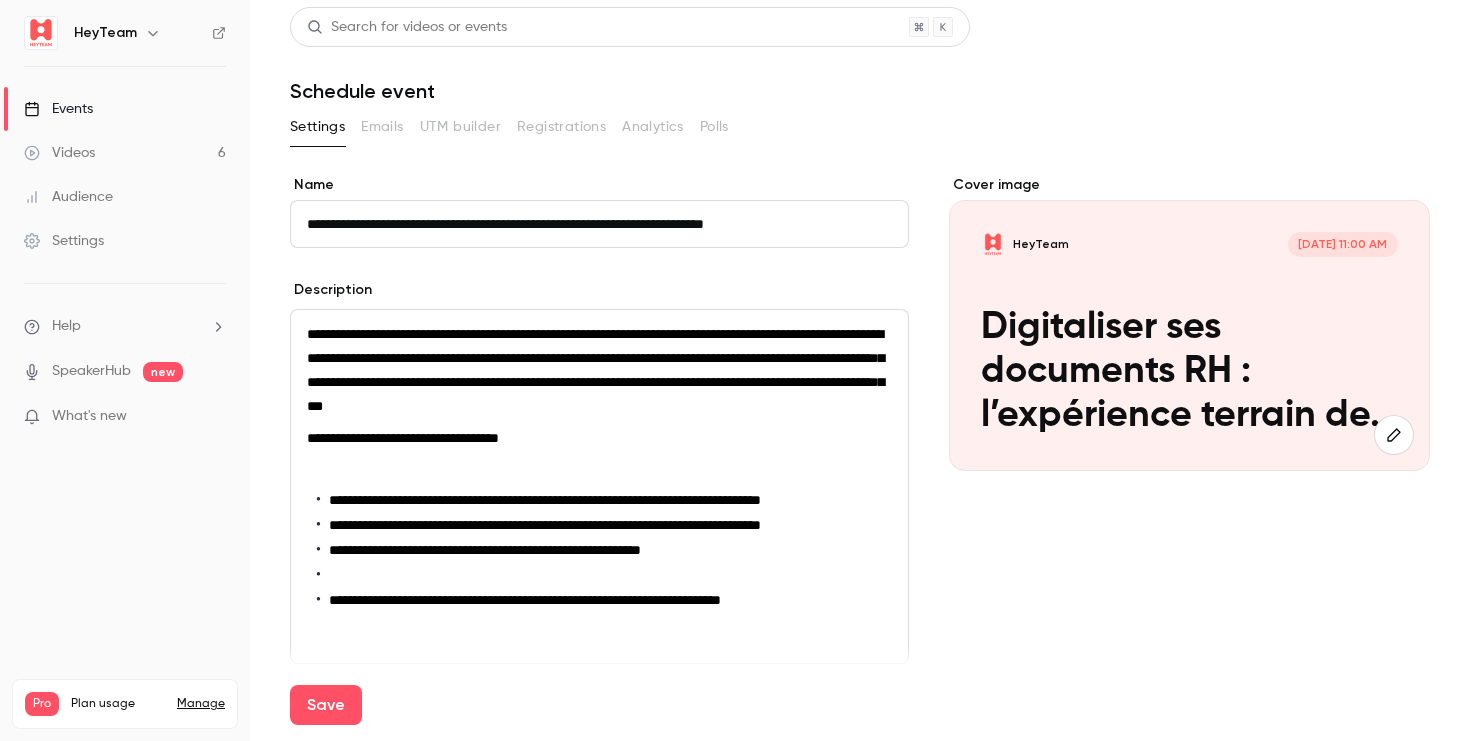 click on "**********" at bounding box center [599, 486] 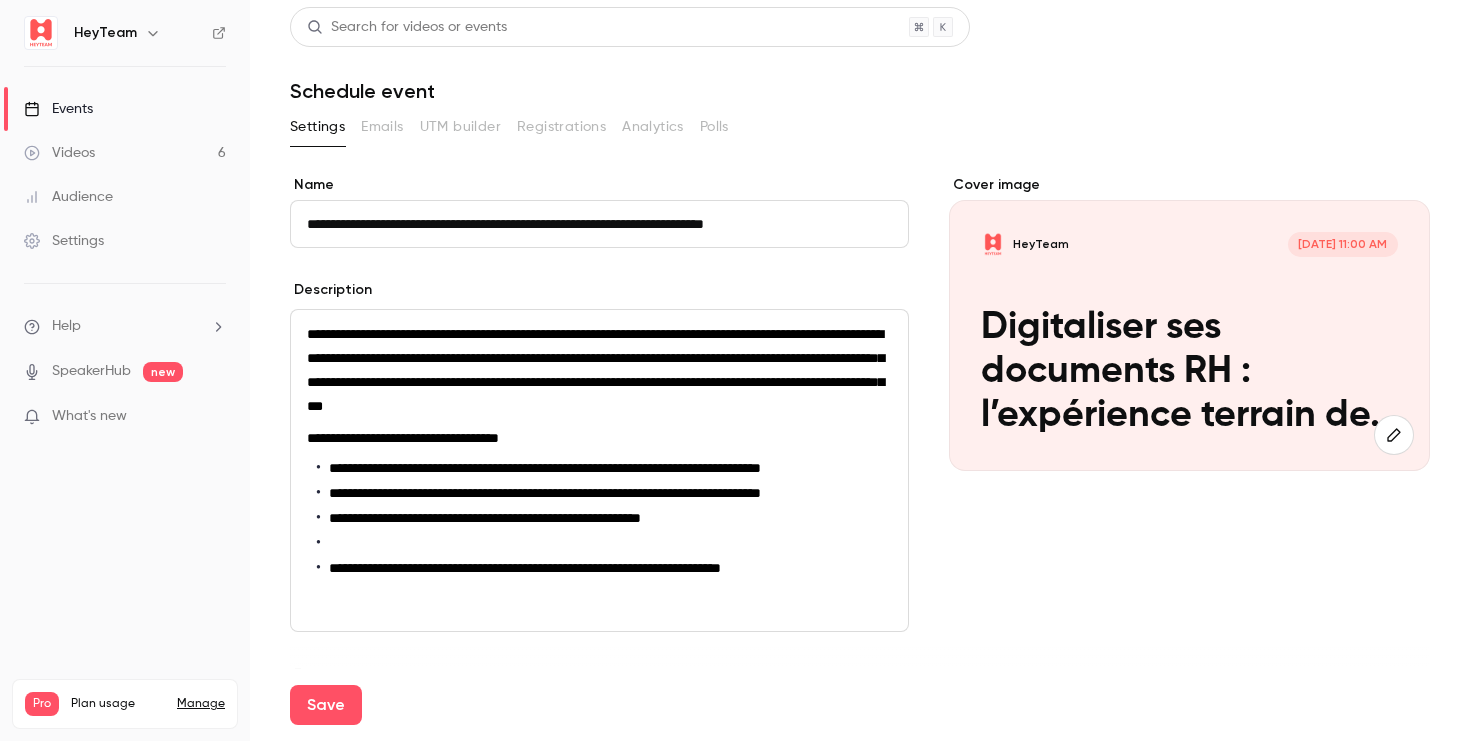 click at bounding box center (604, 543) 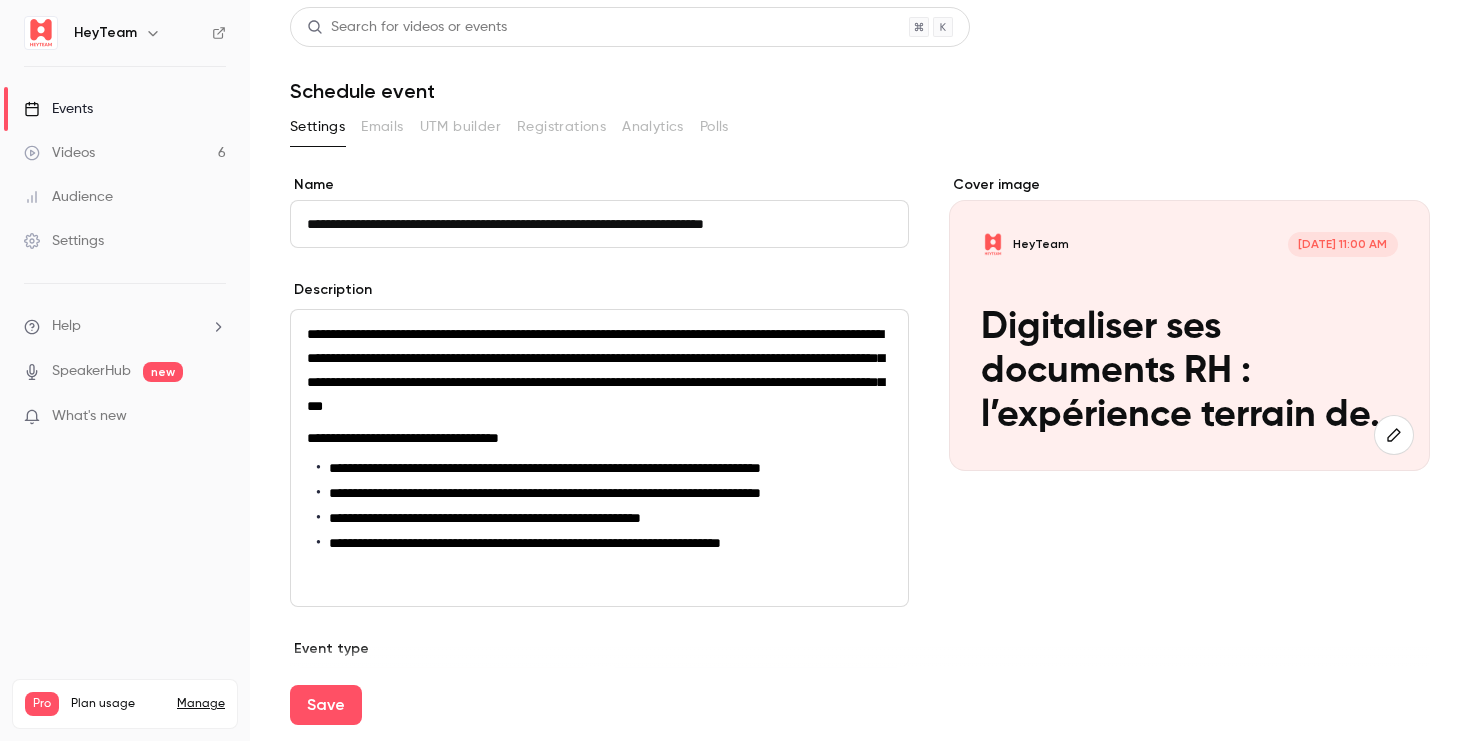 click on "**********" at bounding box center [599, 370] 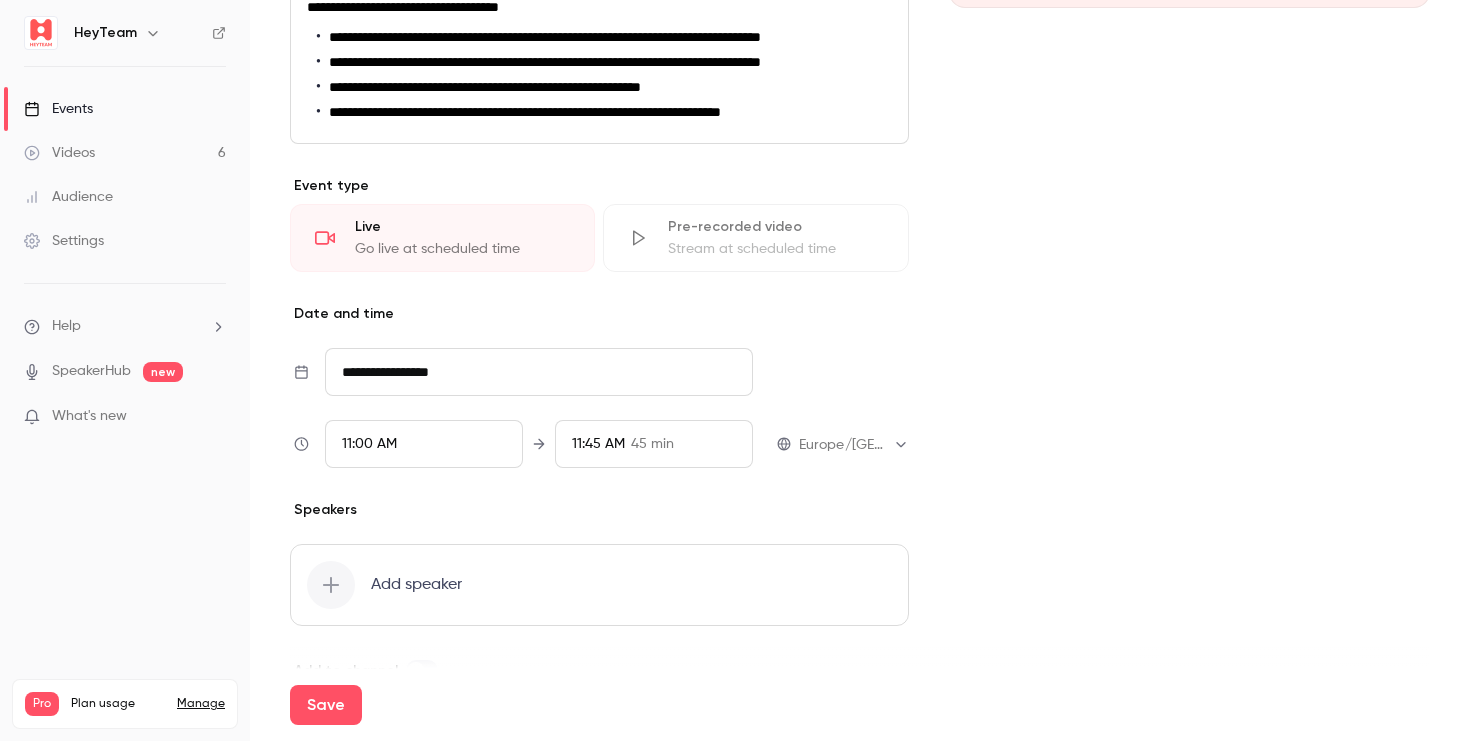 scroll, scrollTop: 537, scrollLeft: 0, axis: vertical 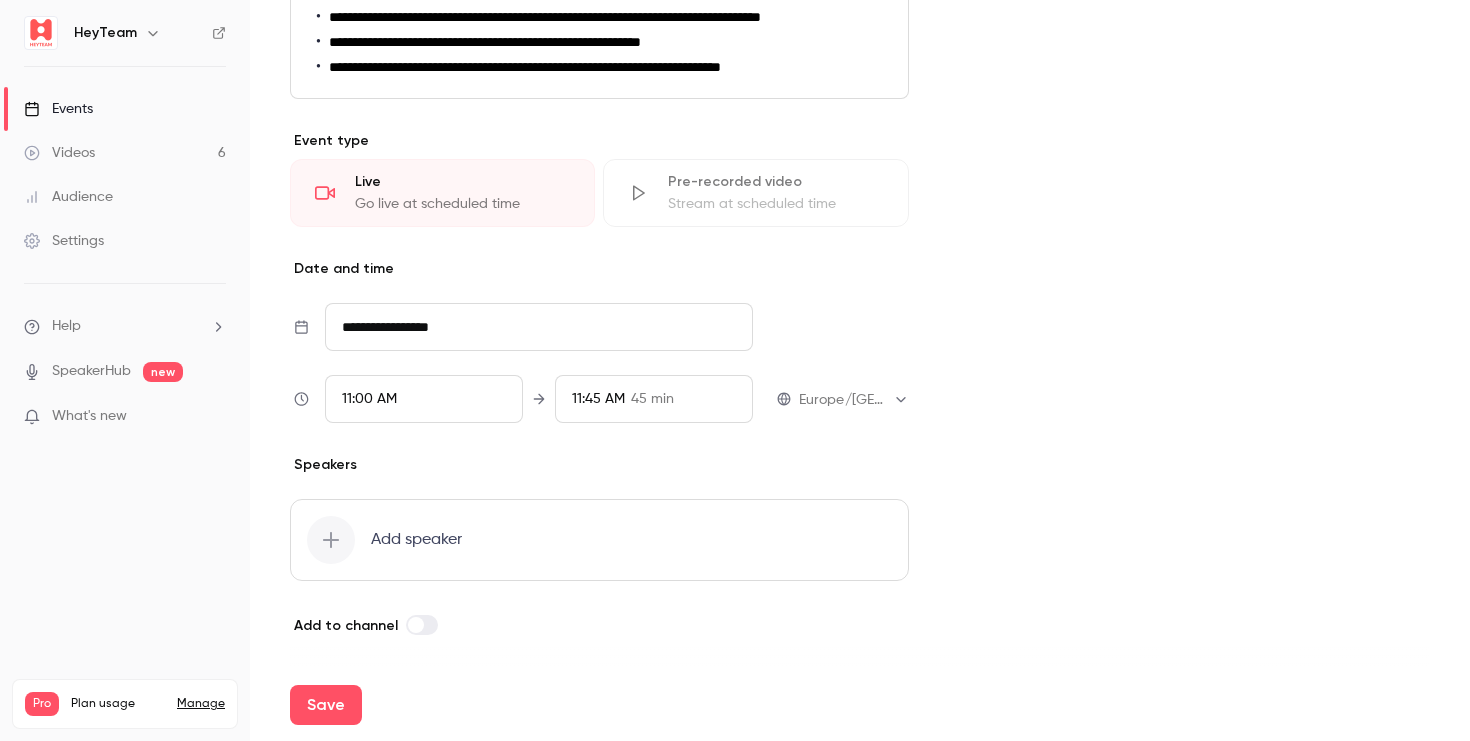 click on "Add speaker" at bounding box center [416, 540] 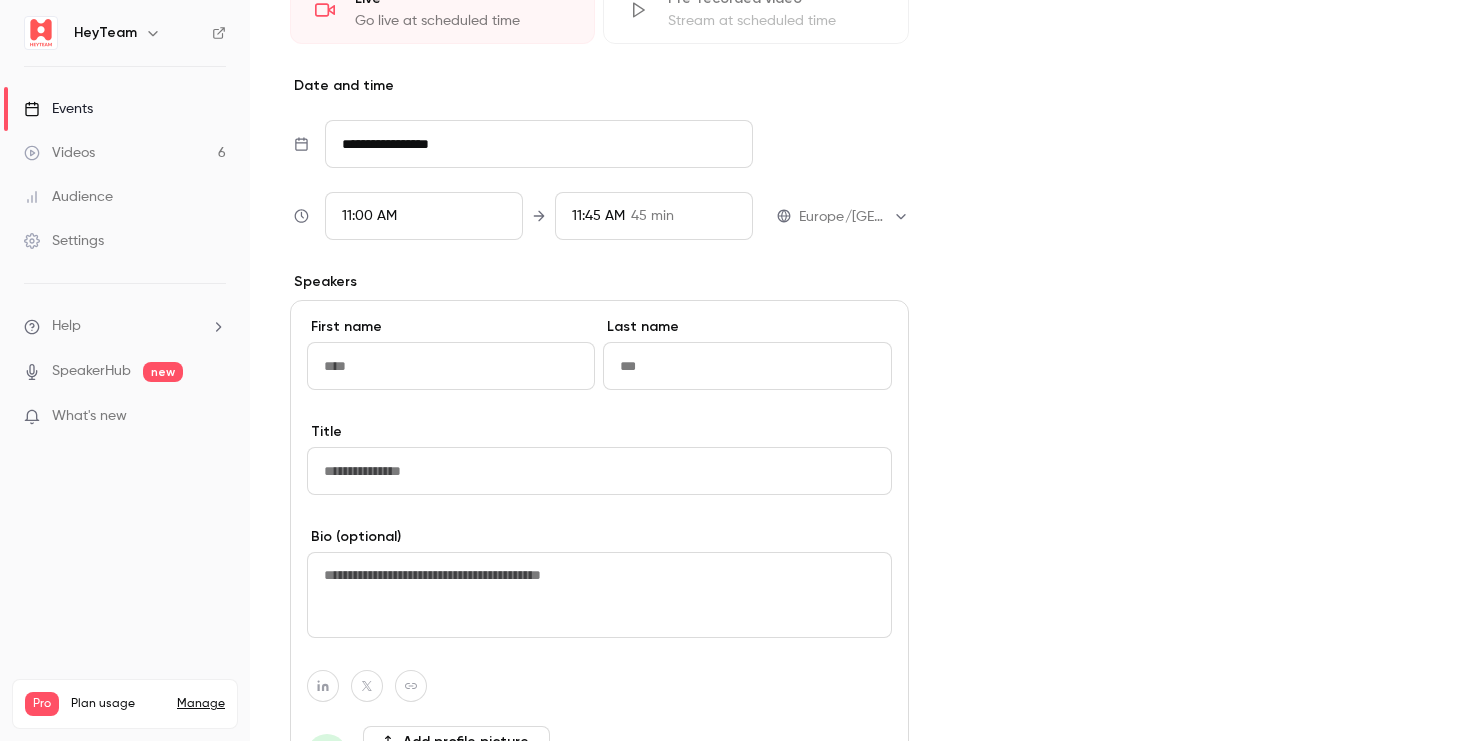 scroll, scrollTop: 702, scrollLeft: 0, axis: vertical 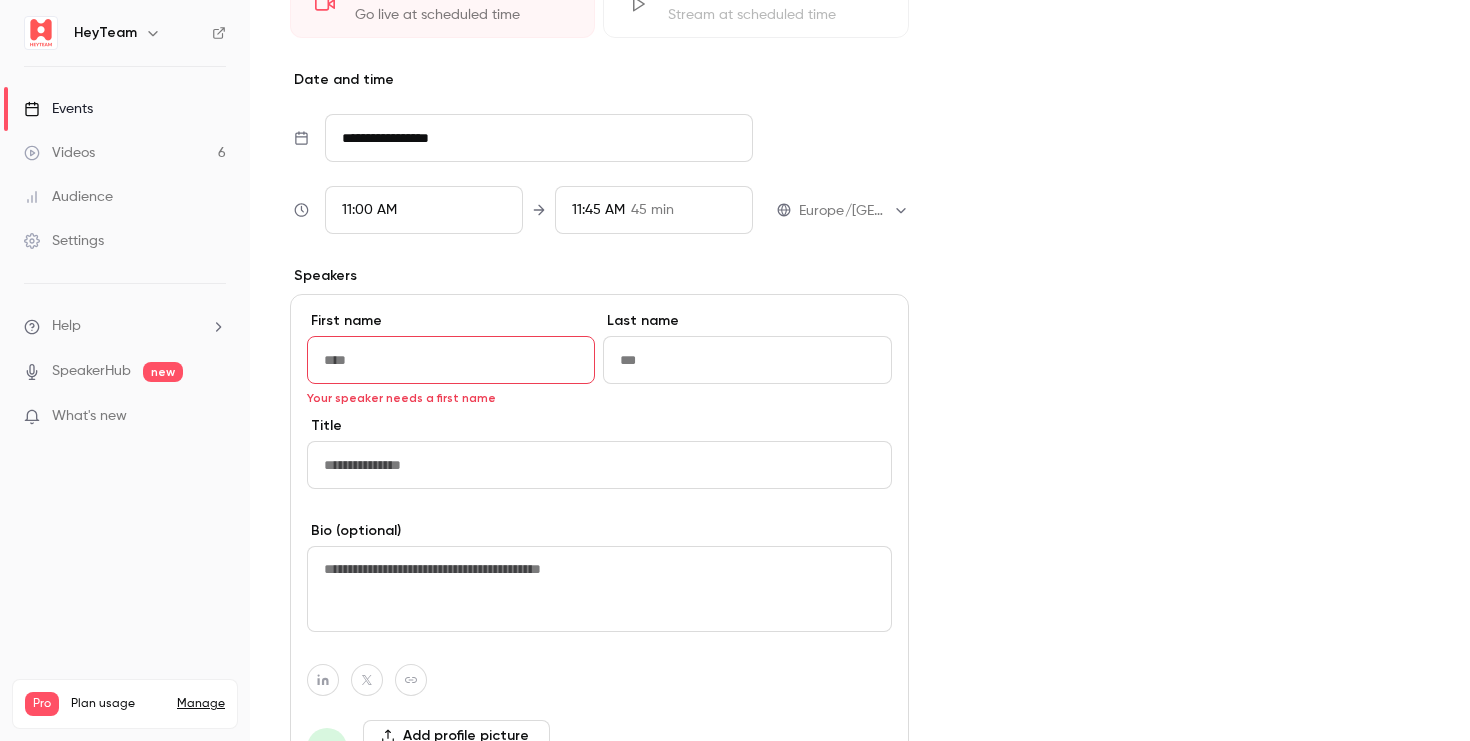 paste on "**********" 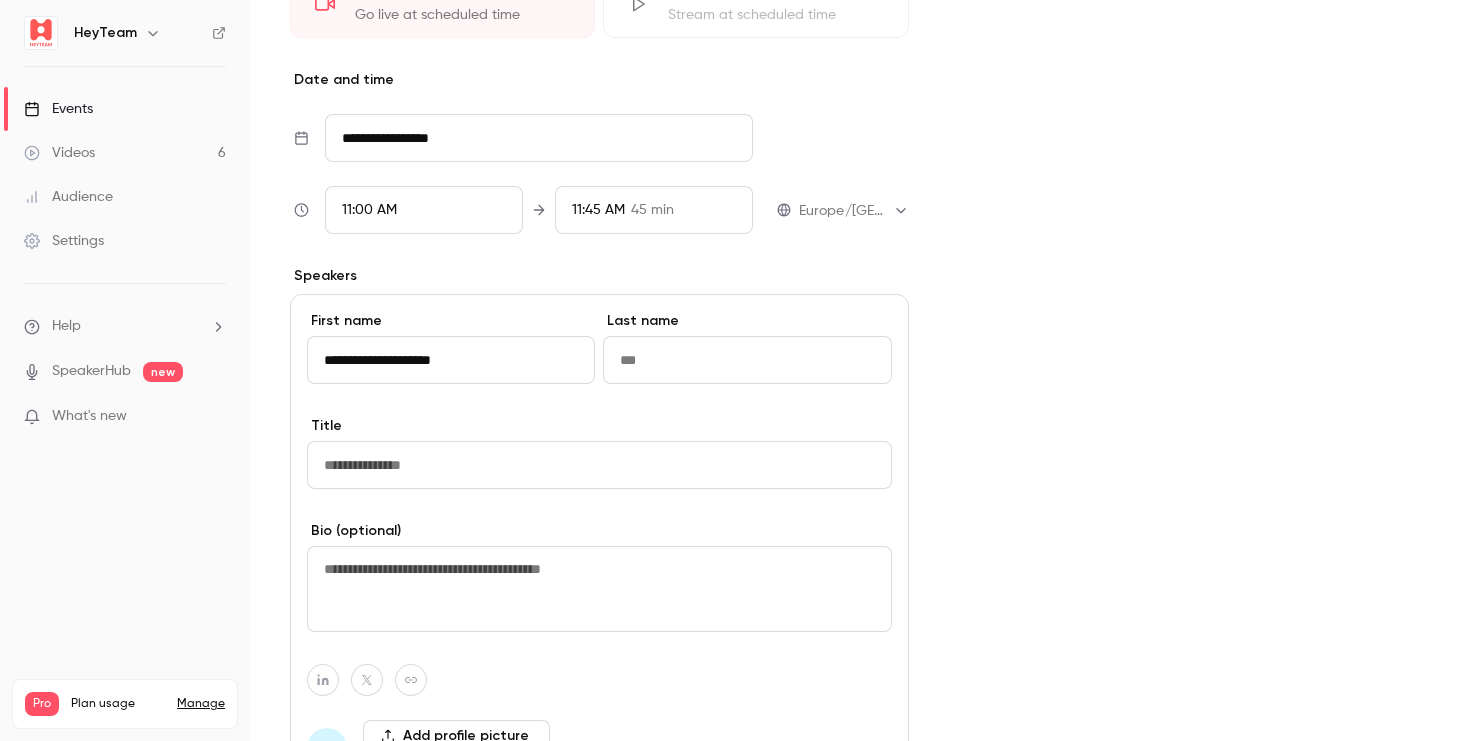 click on "**********" at bounding box center [451, 360] 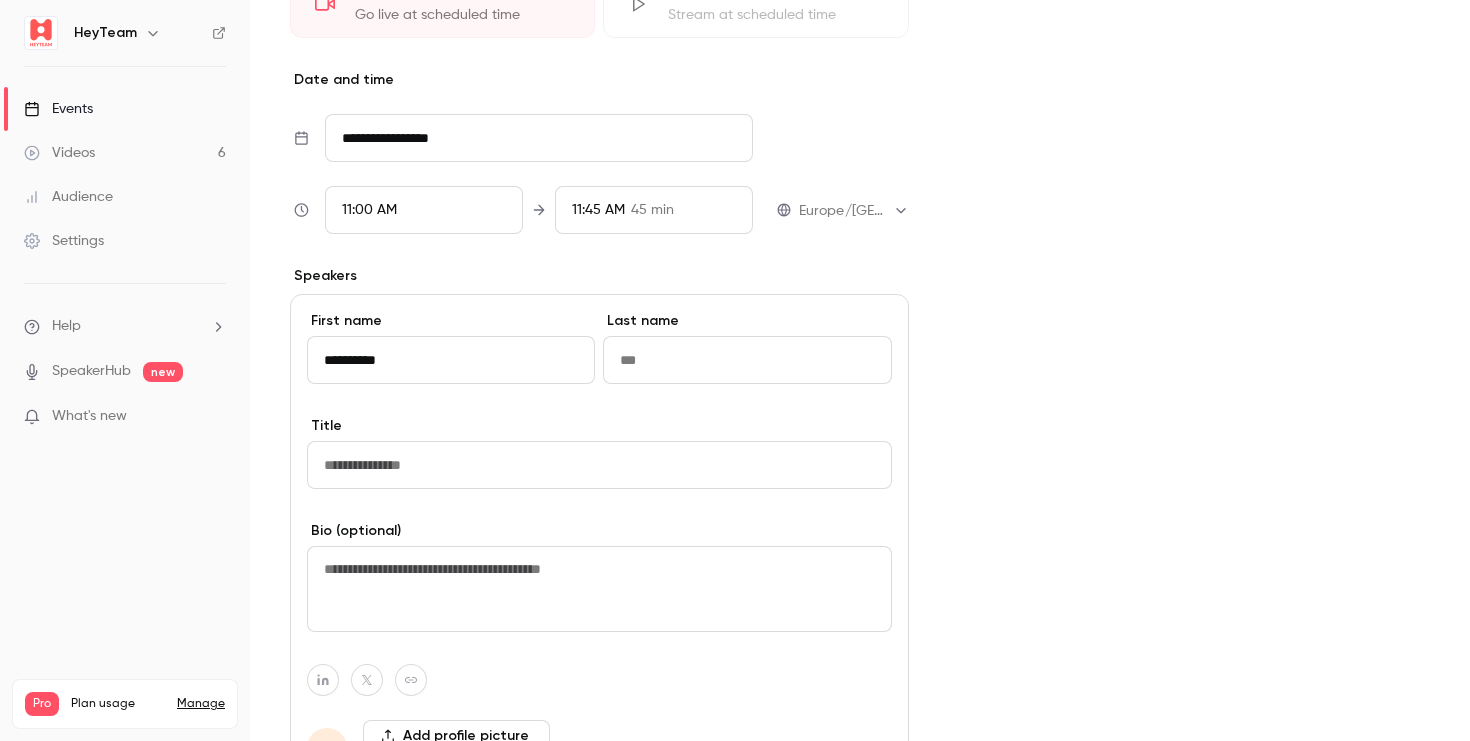 type on "**********" 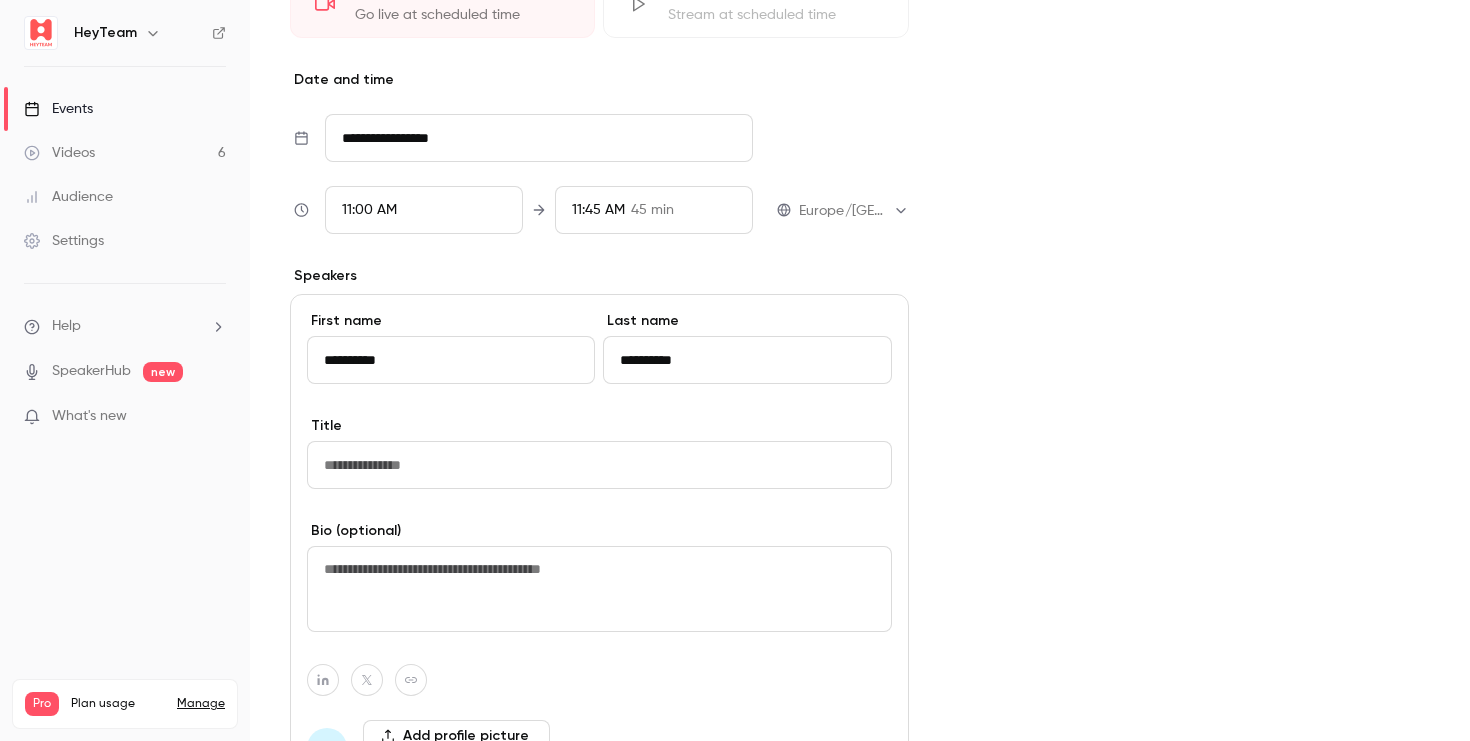type on "**********" 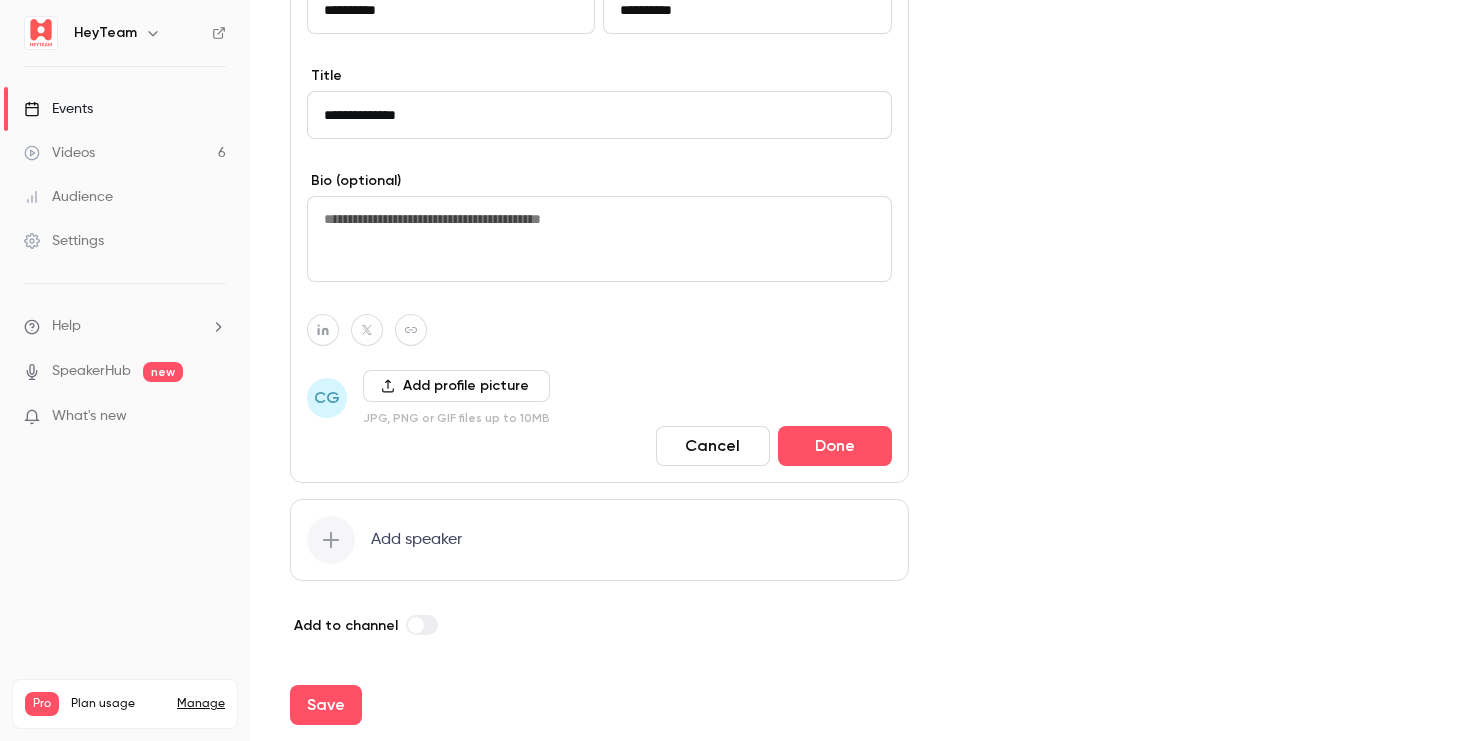 scroll, scrollTop: 1059, scrollLeft: 0, axis: vertical 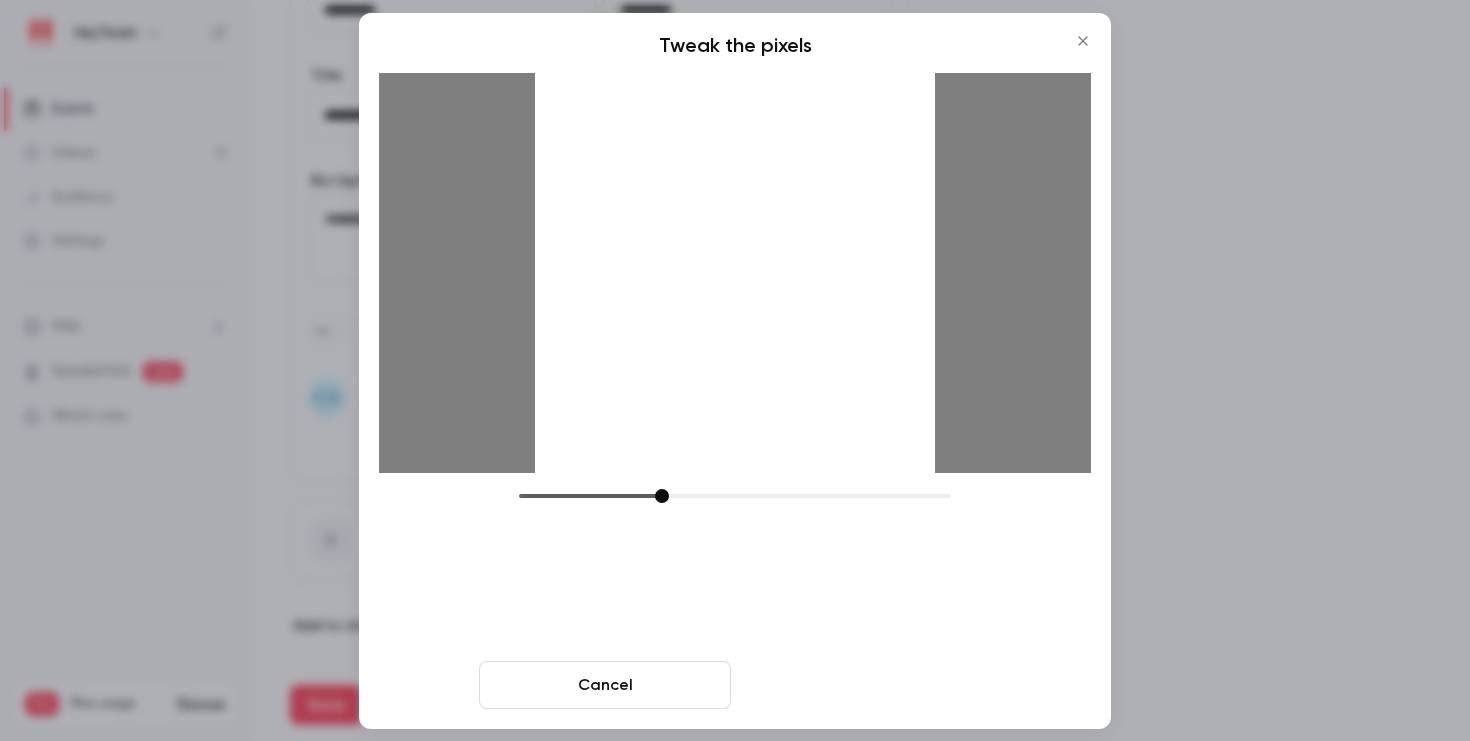click on "Crop and save" at bounding box center (865, 685) 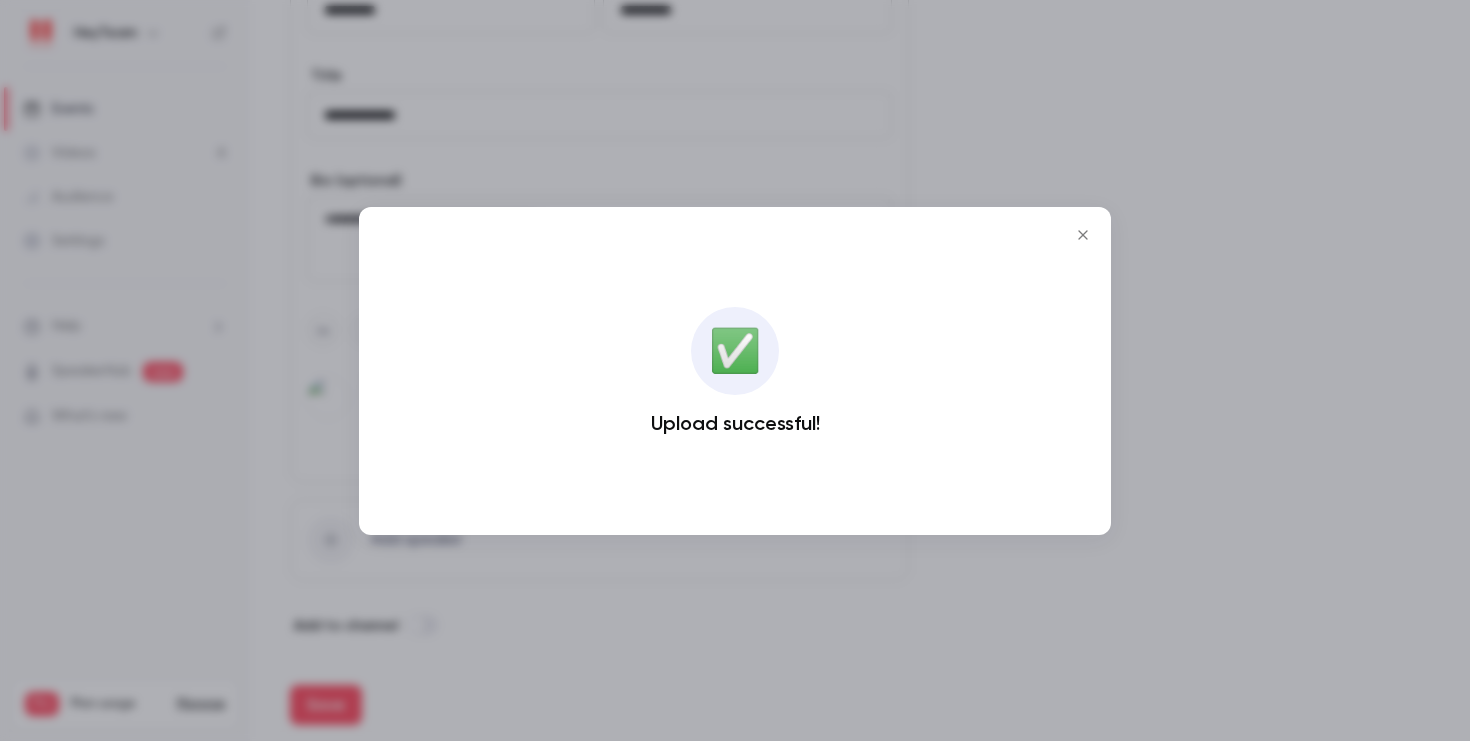 click 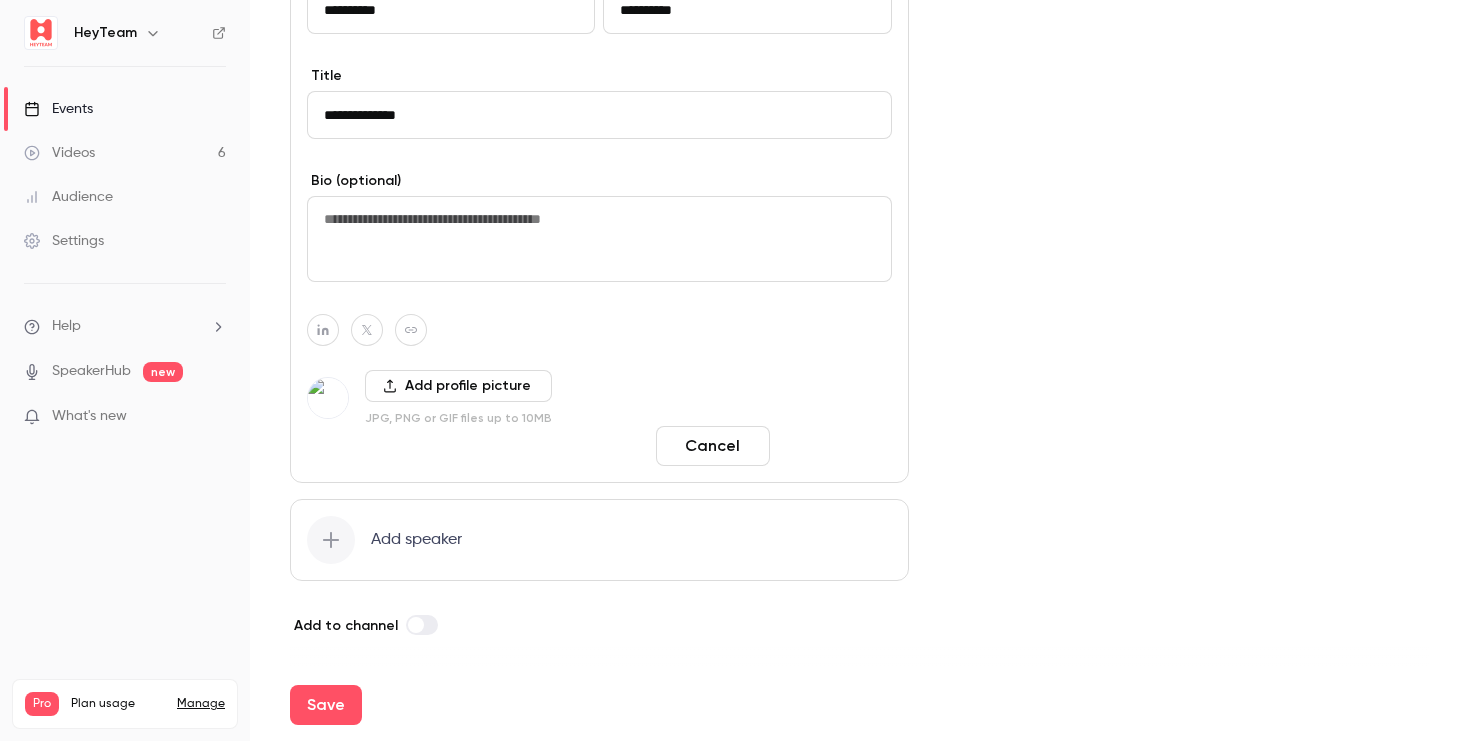 click on "Done" at bounding box center (835, 446) 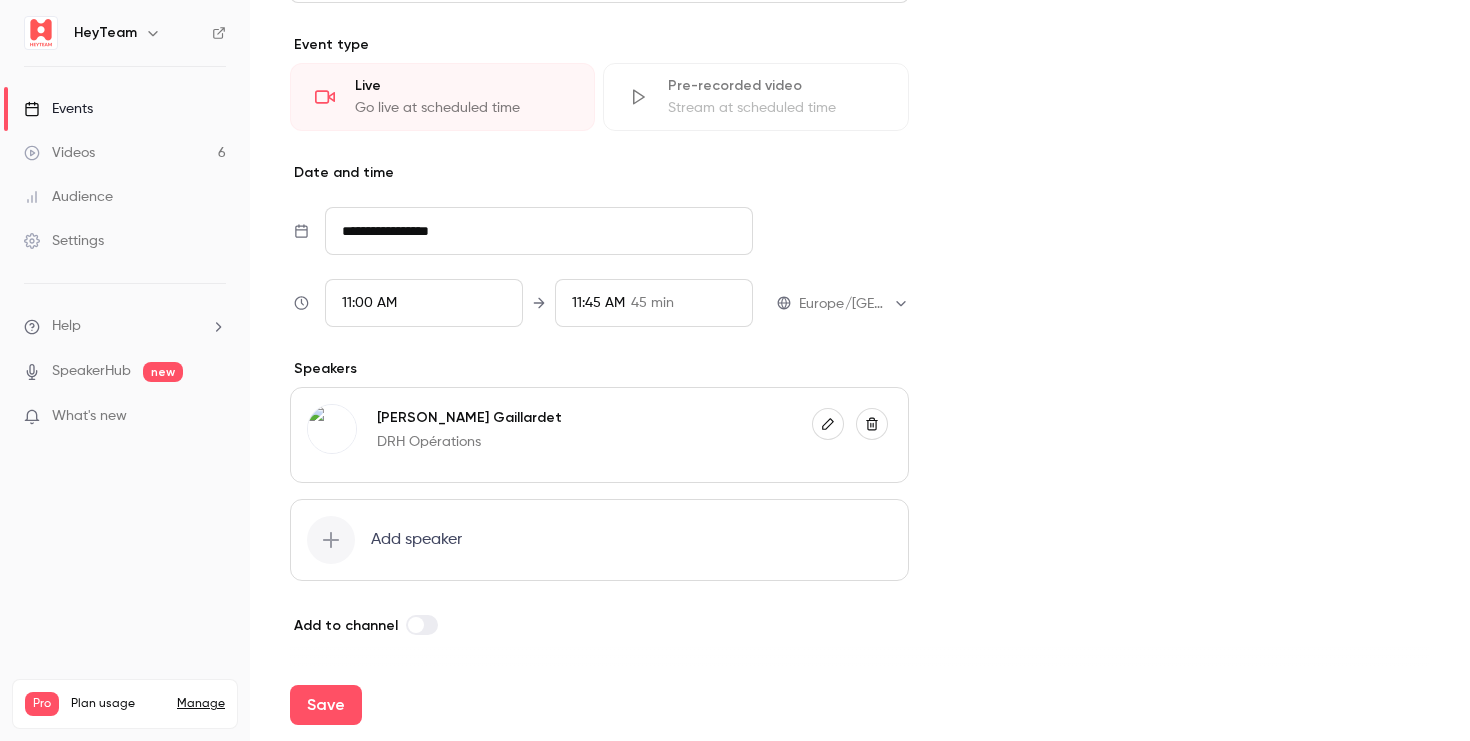 click on "Add speaker" at bounding box center (599, 540) 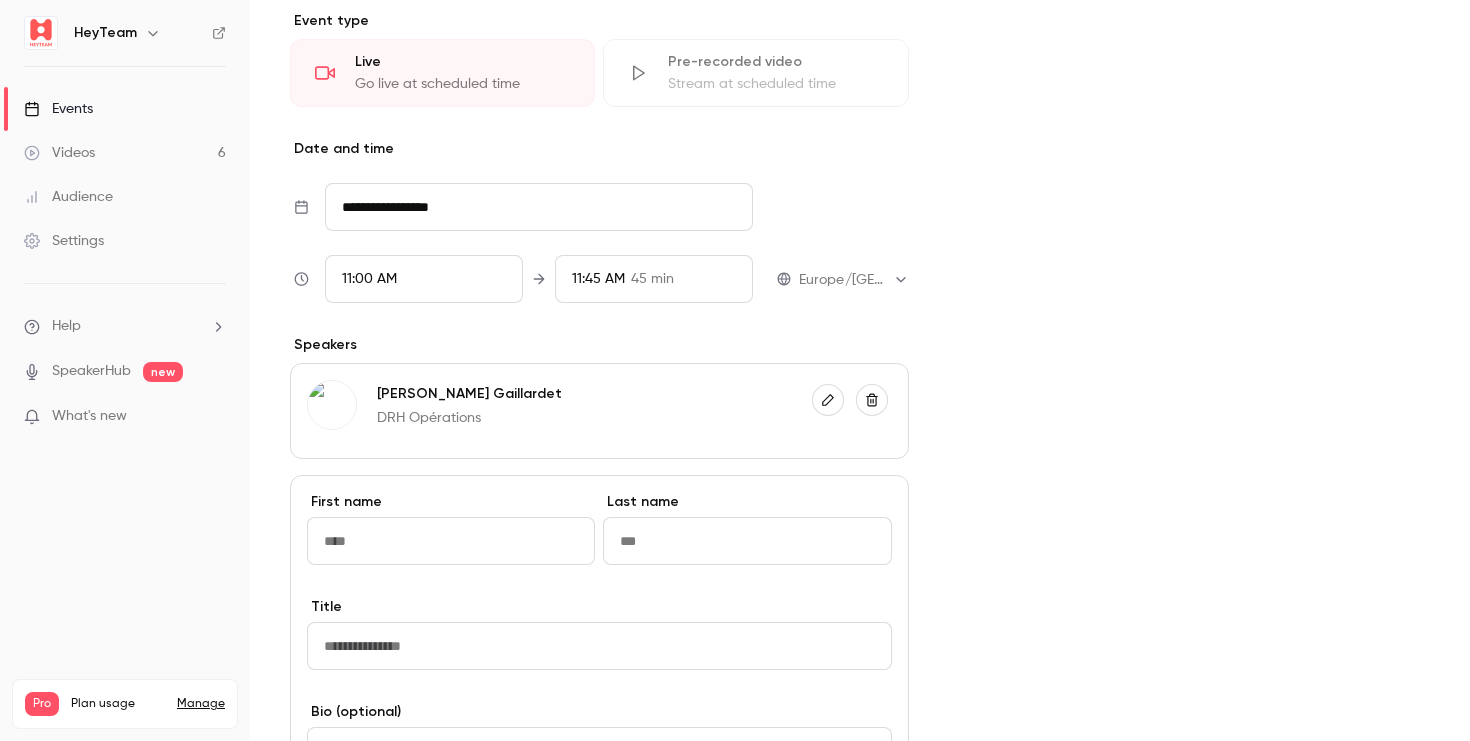 scroll, scrollTop: 1059, scrollLeft: 0, axis: vertical 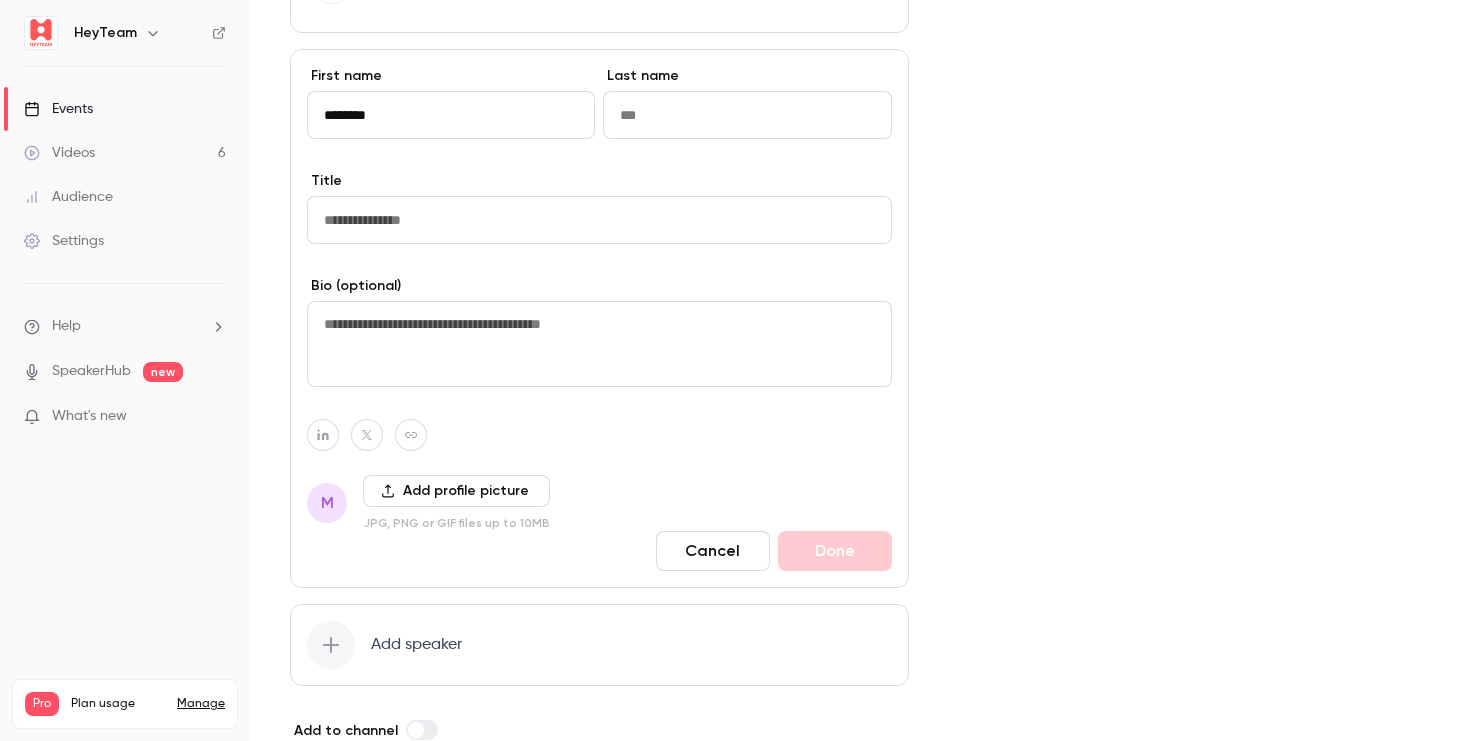type on "********" 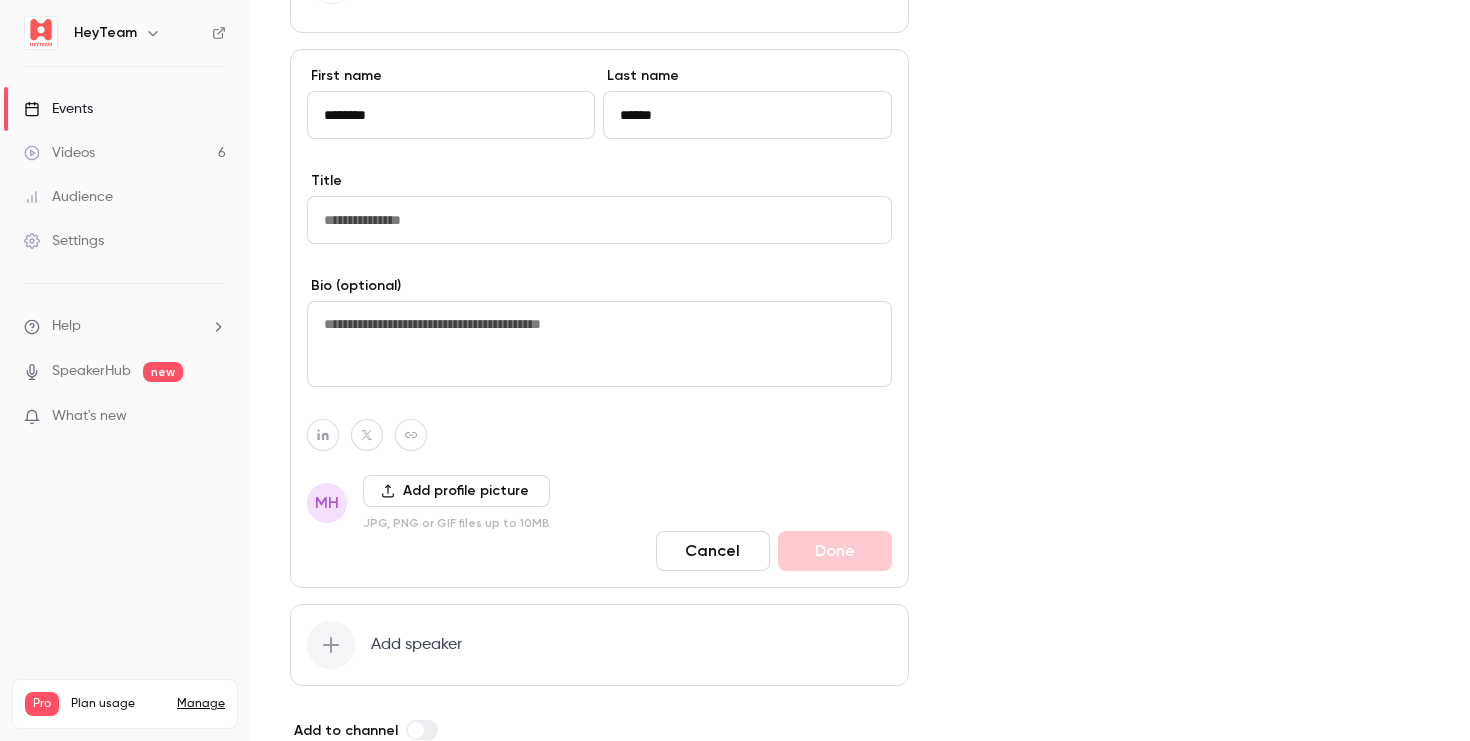 type on "******" 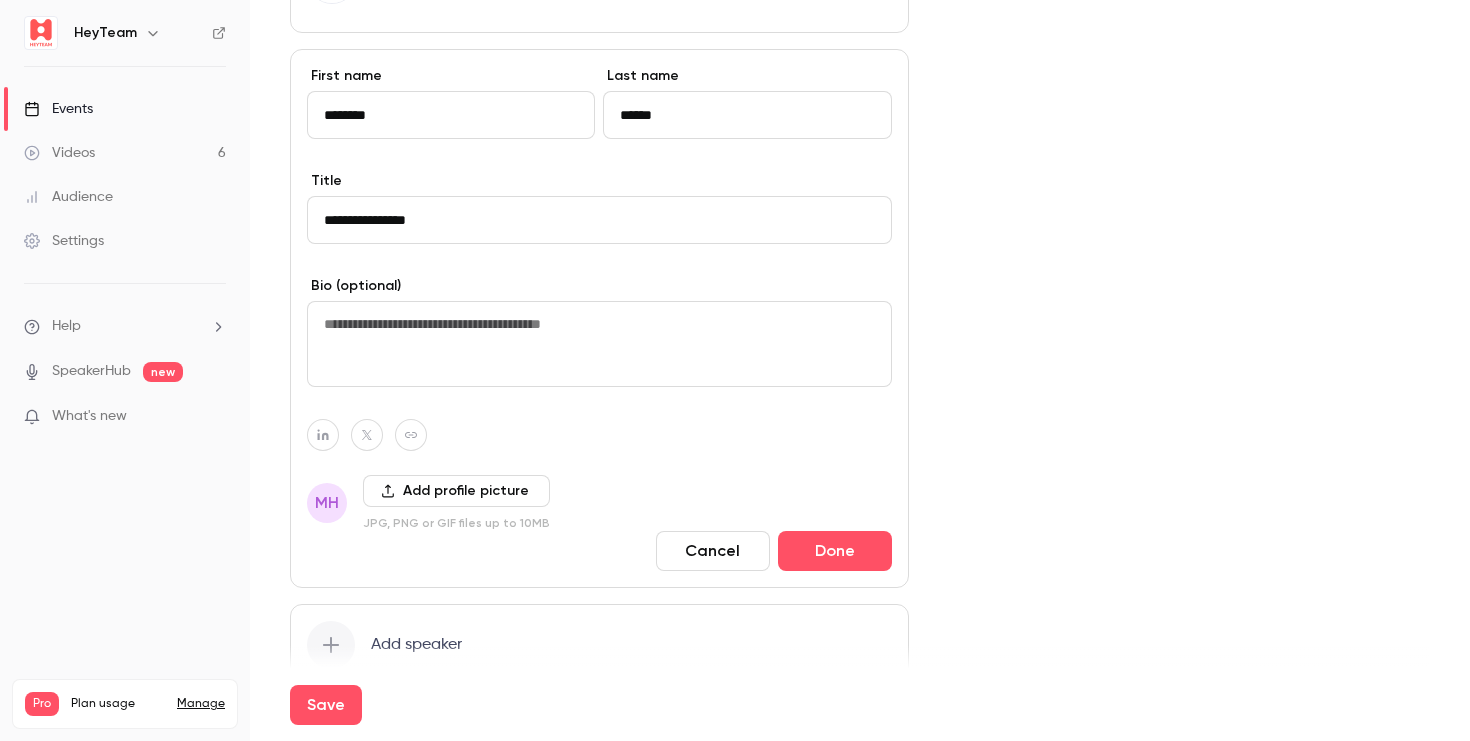 click on "**********" at bounding box center (599, 220) 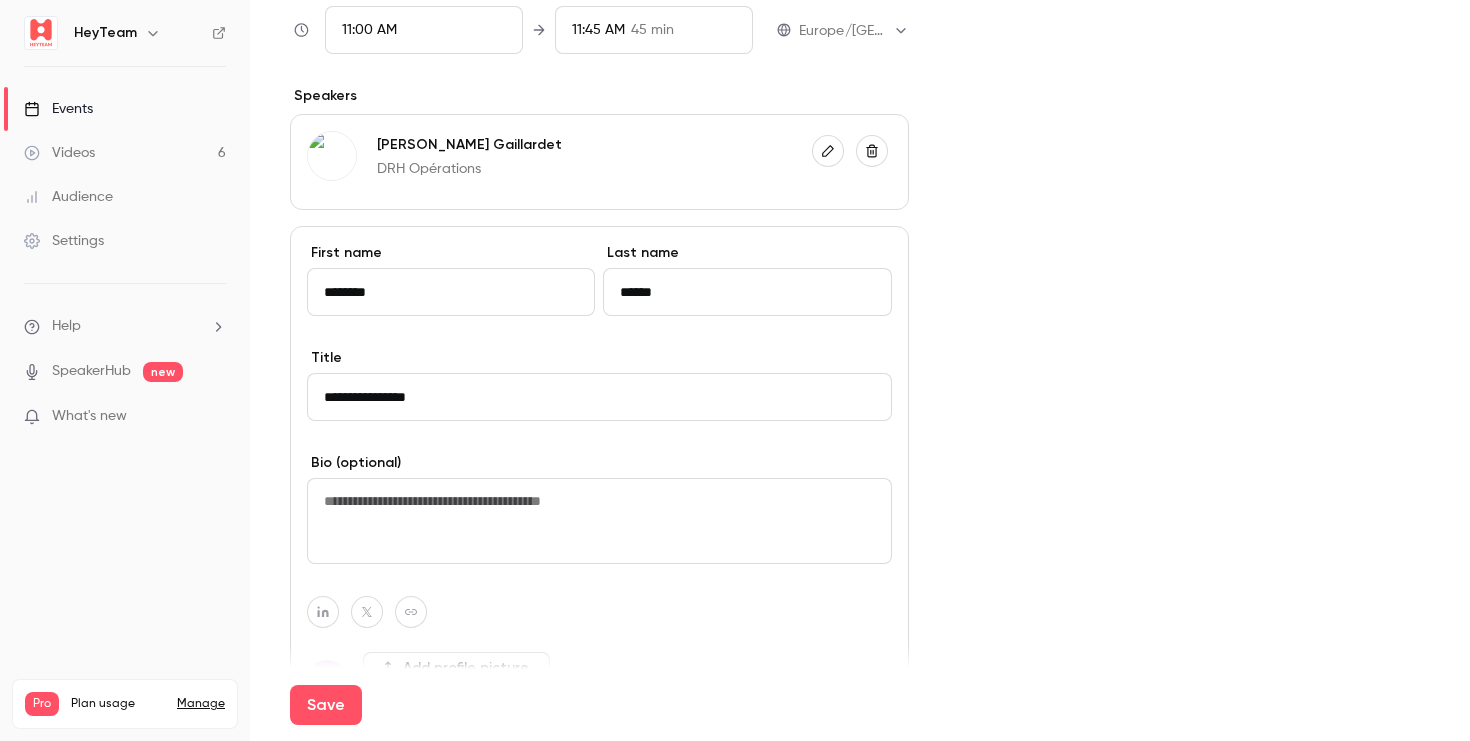 scroll, scrollTop: 858, scrollLeft: 0, axis: vertical 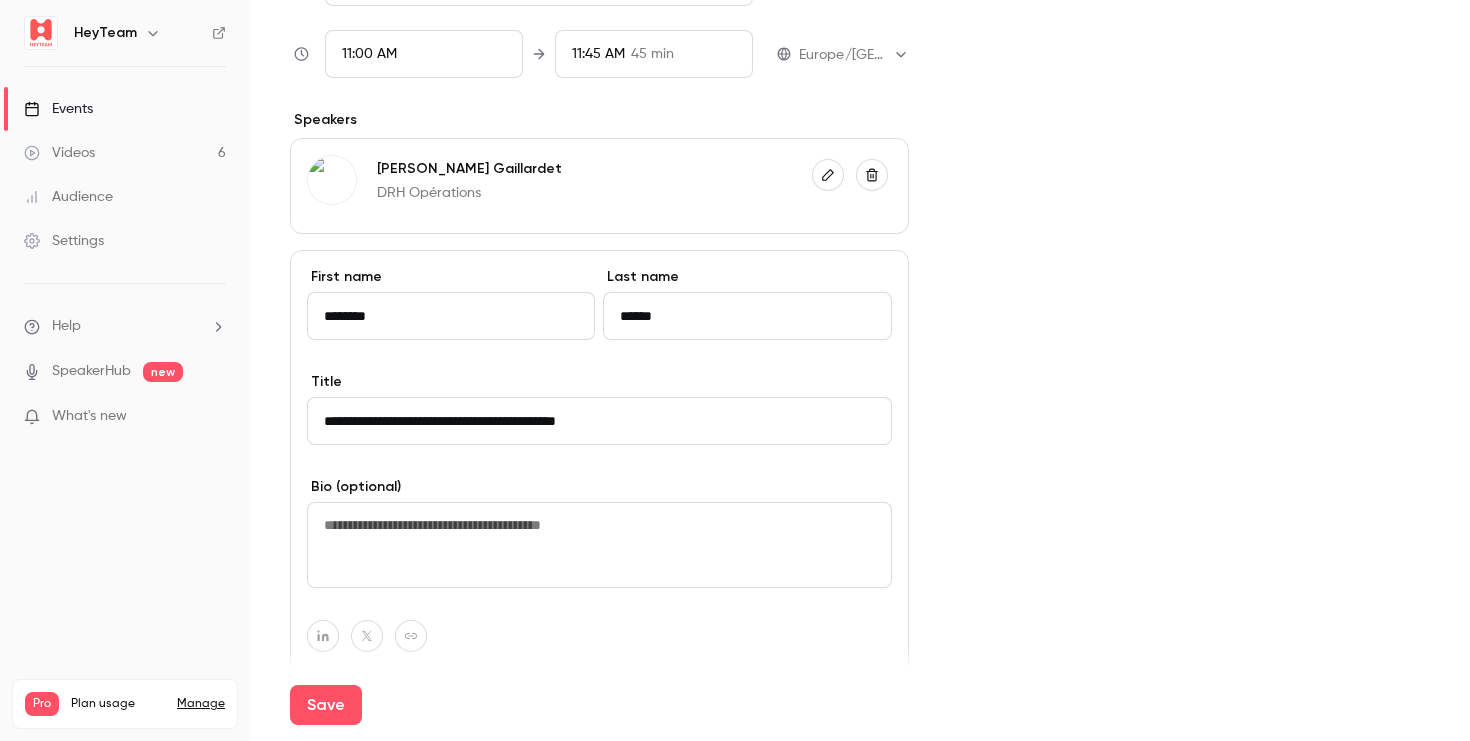 type on "**********" 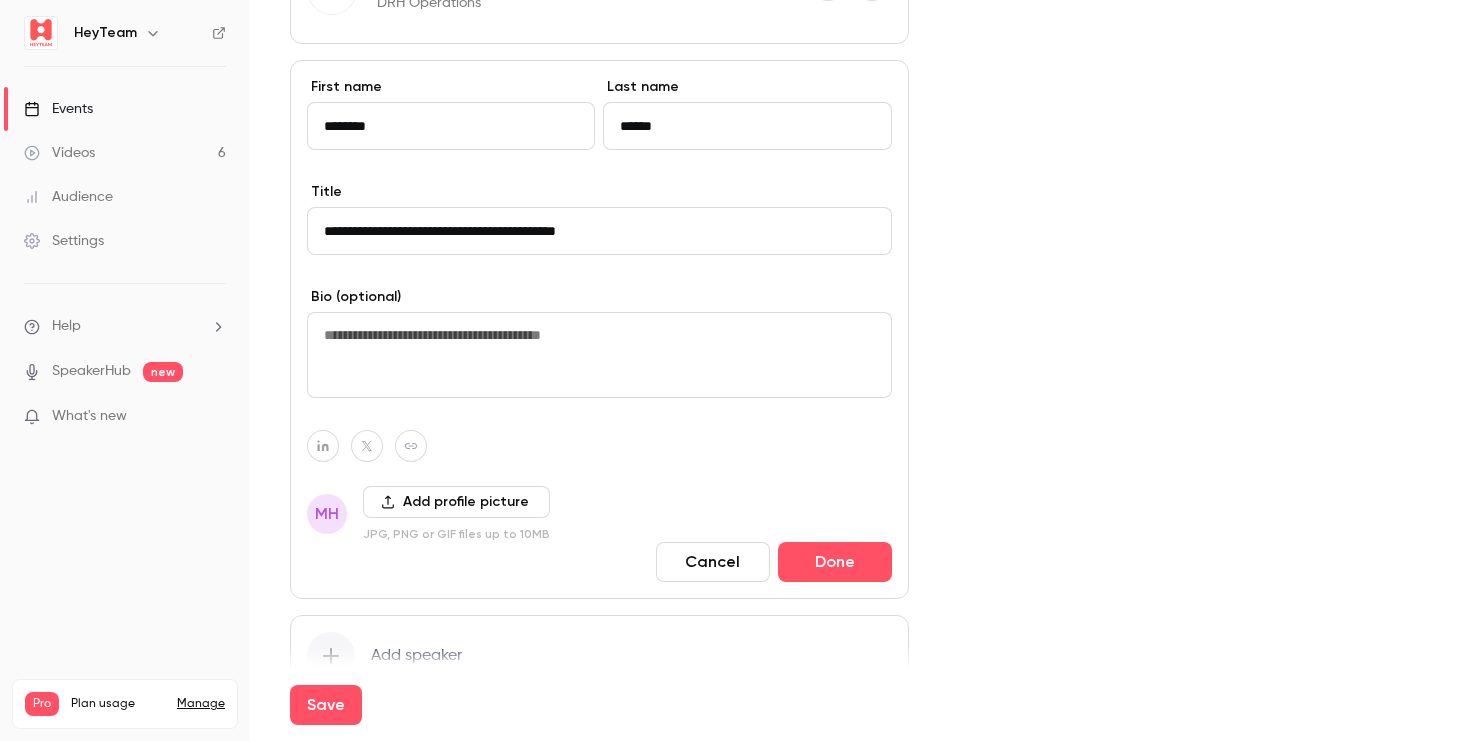 scroll, scrollTop: 1053, scrollLeft: 0, axis: vertical 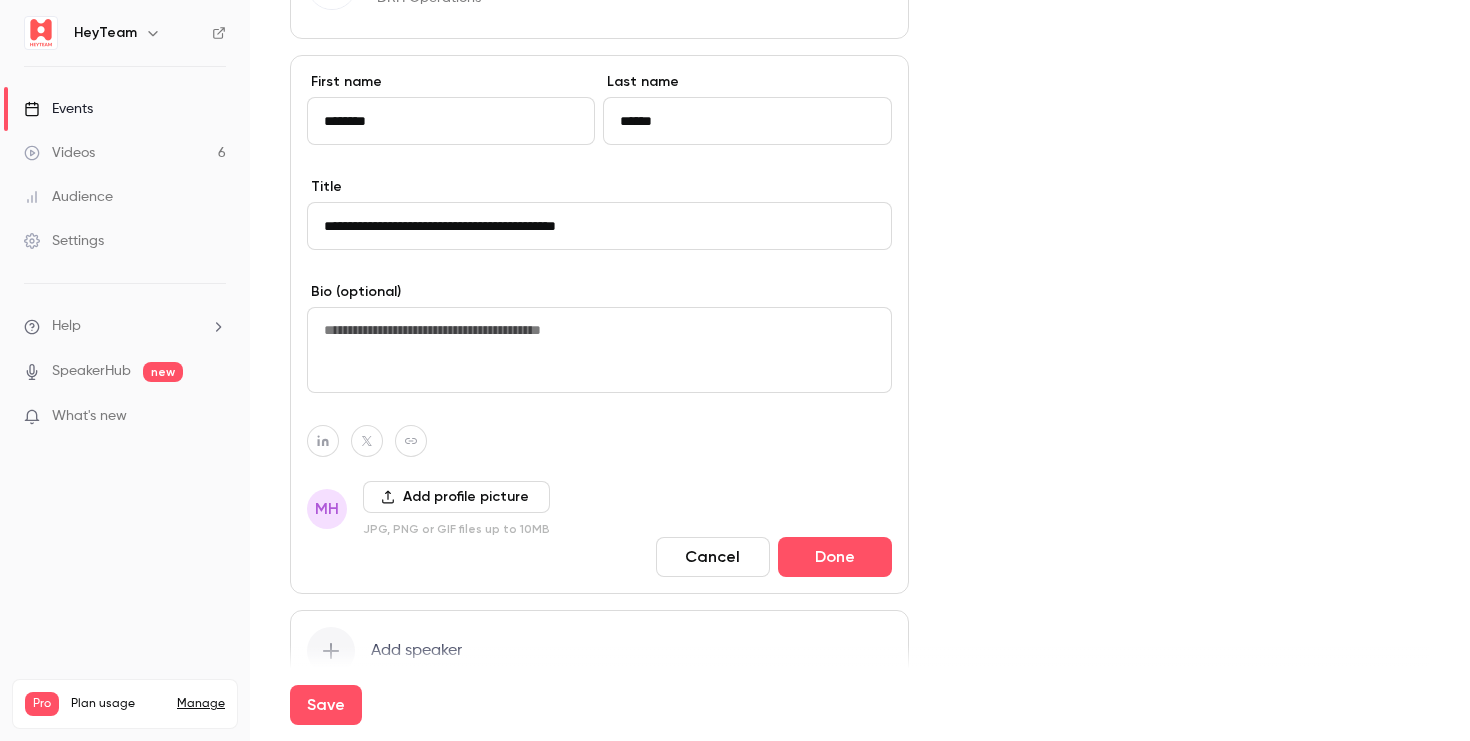 click on "Add profile picture" at bounding box center (456, 497) 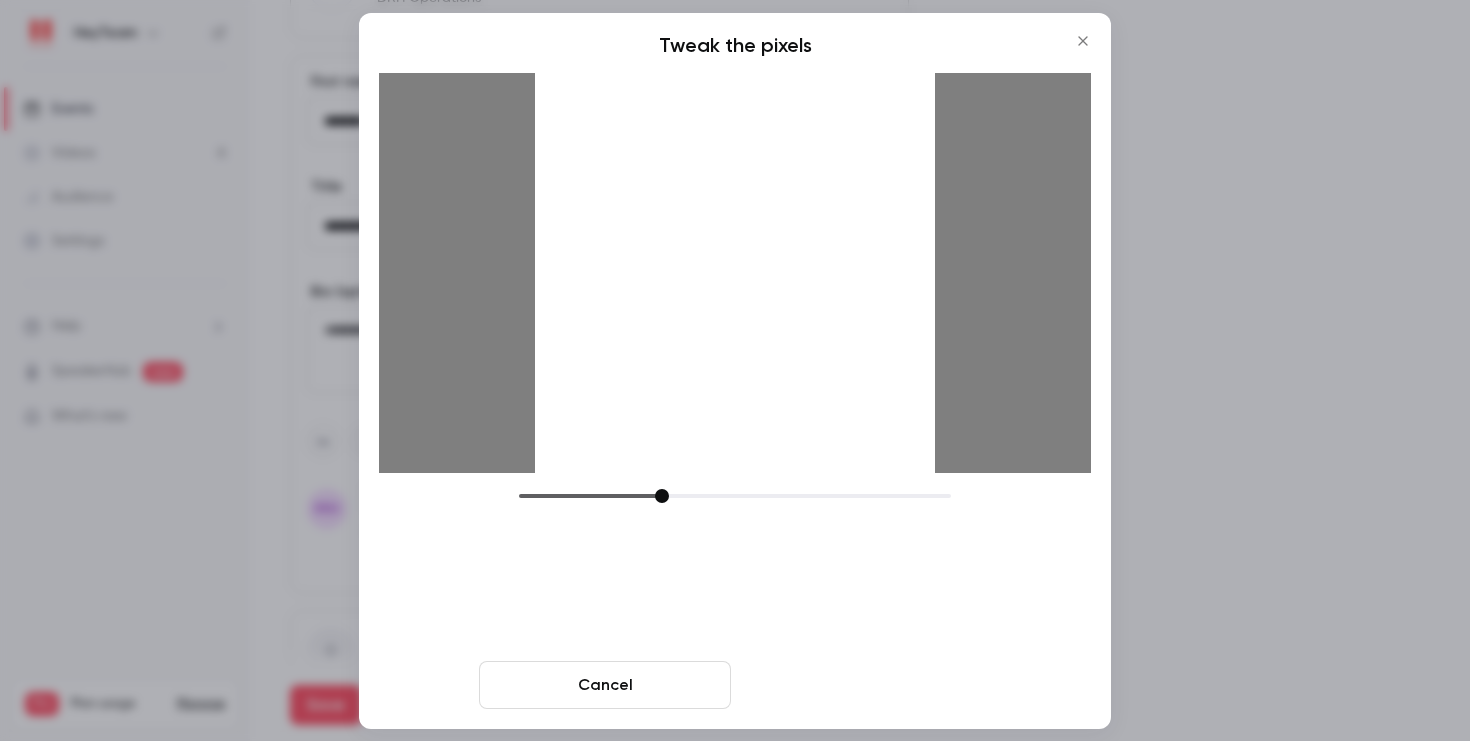 click on "Crop and save" at bounding box center (865, 685) 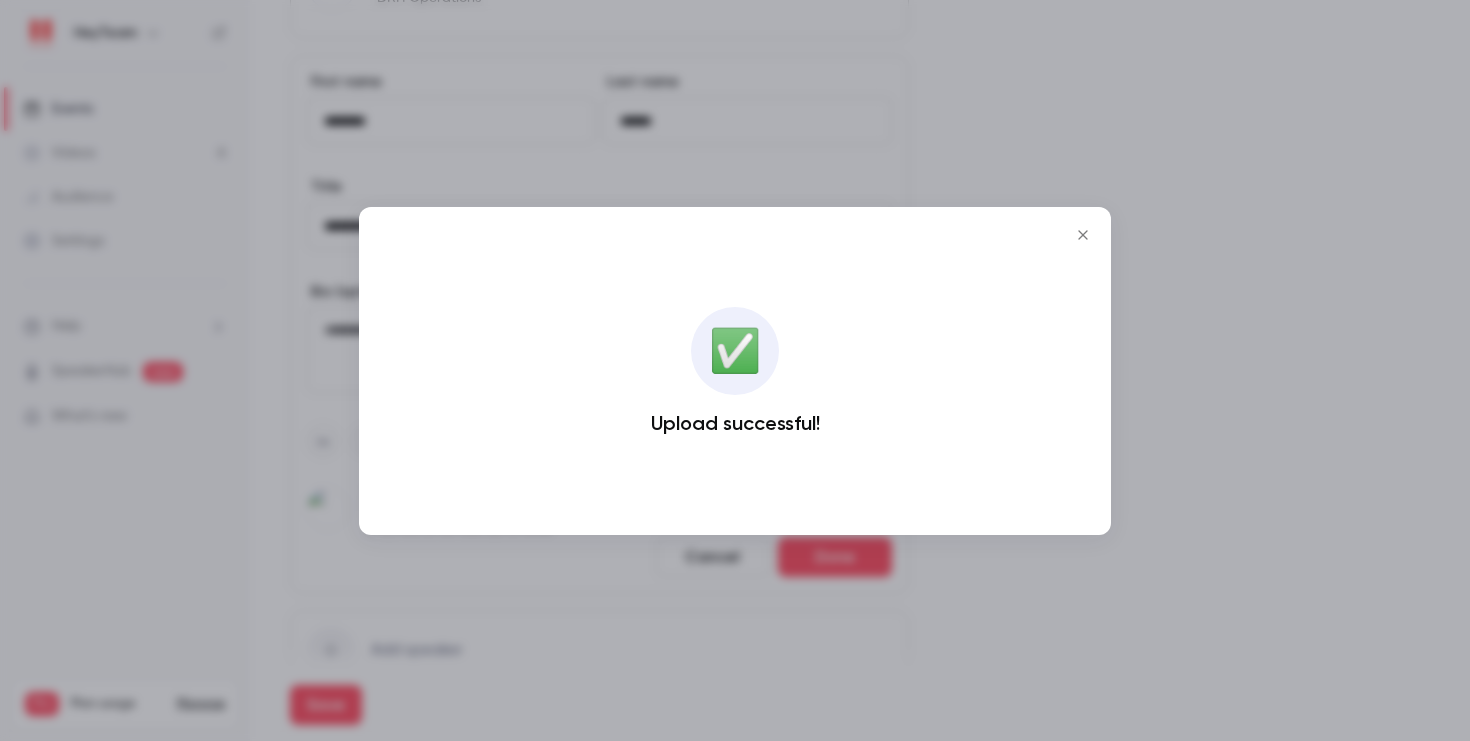 click 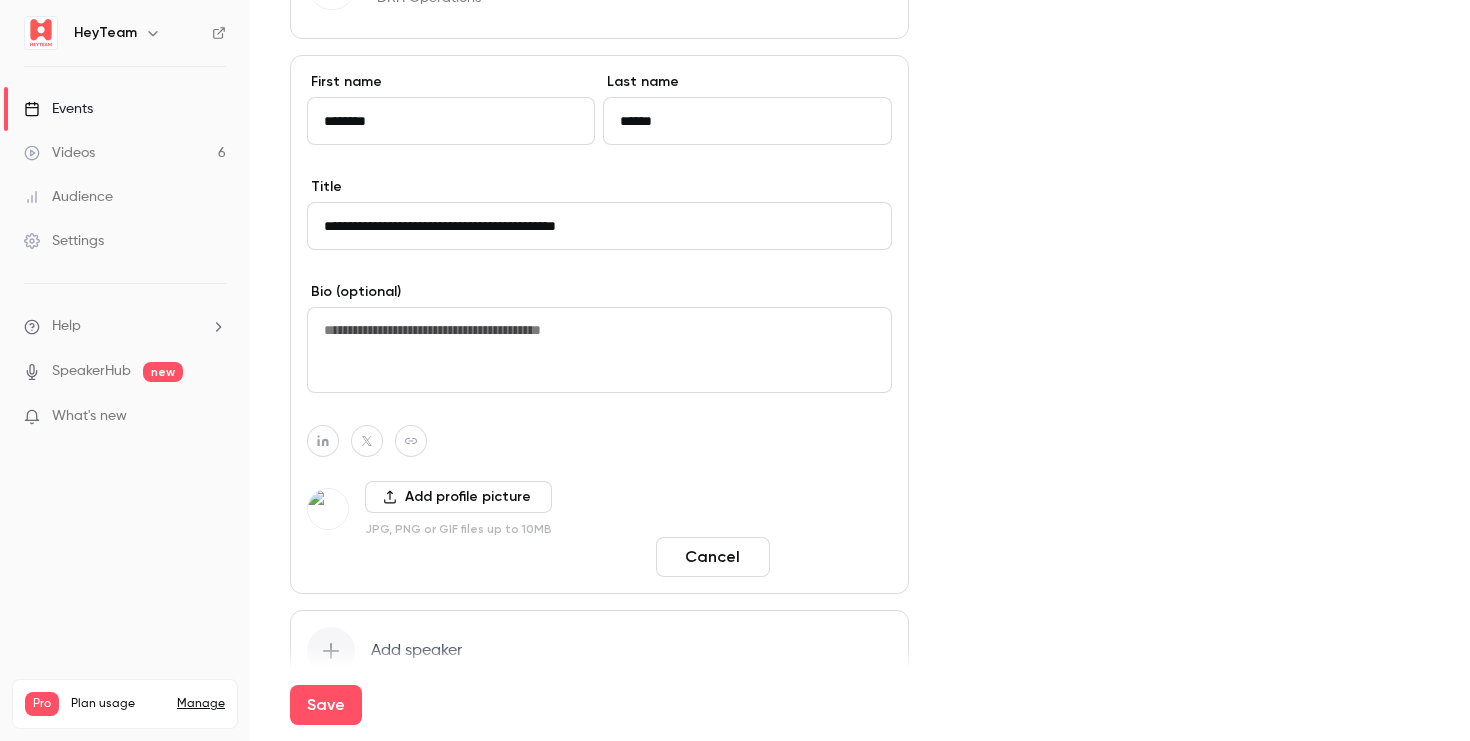 click on "Done" at bounding box center [835, 557] 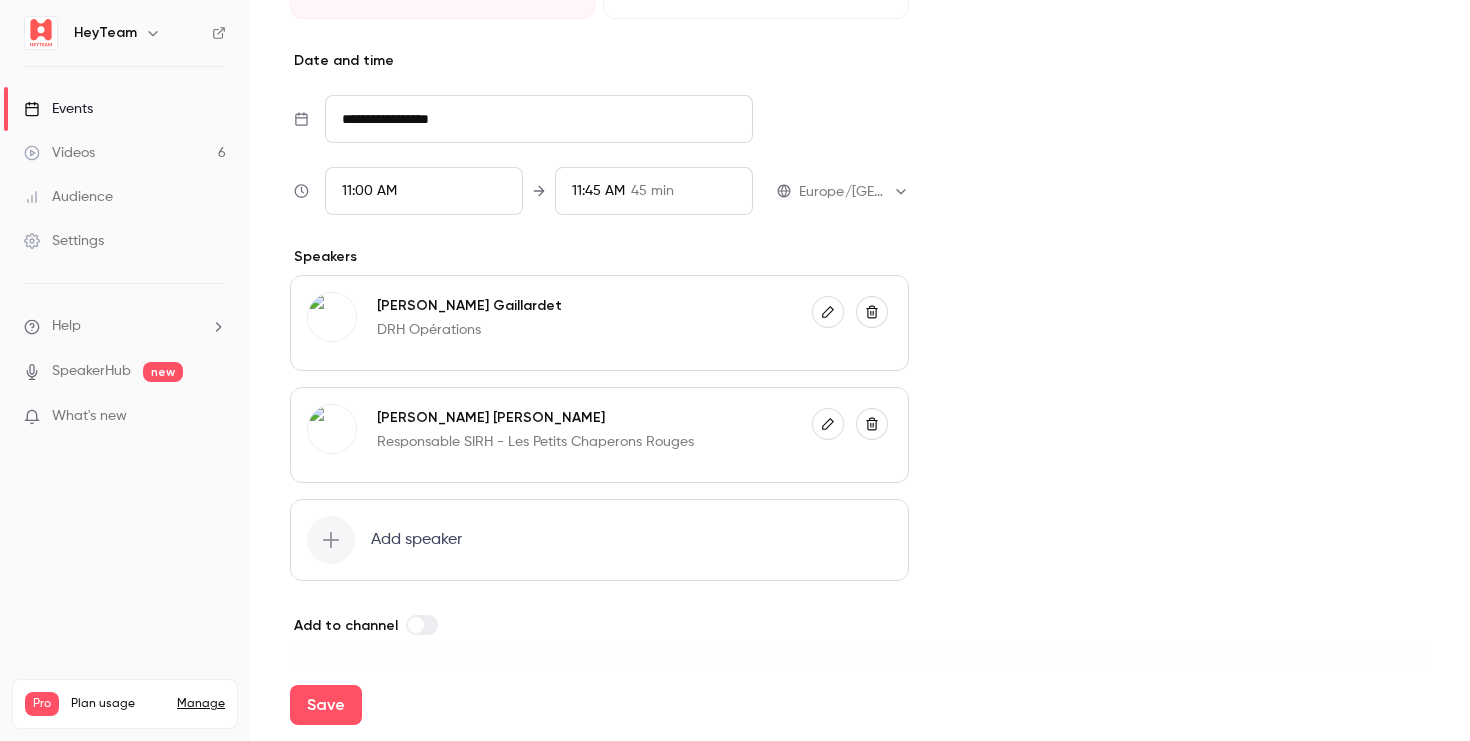 click at bounding box center [828, 312] 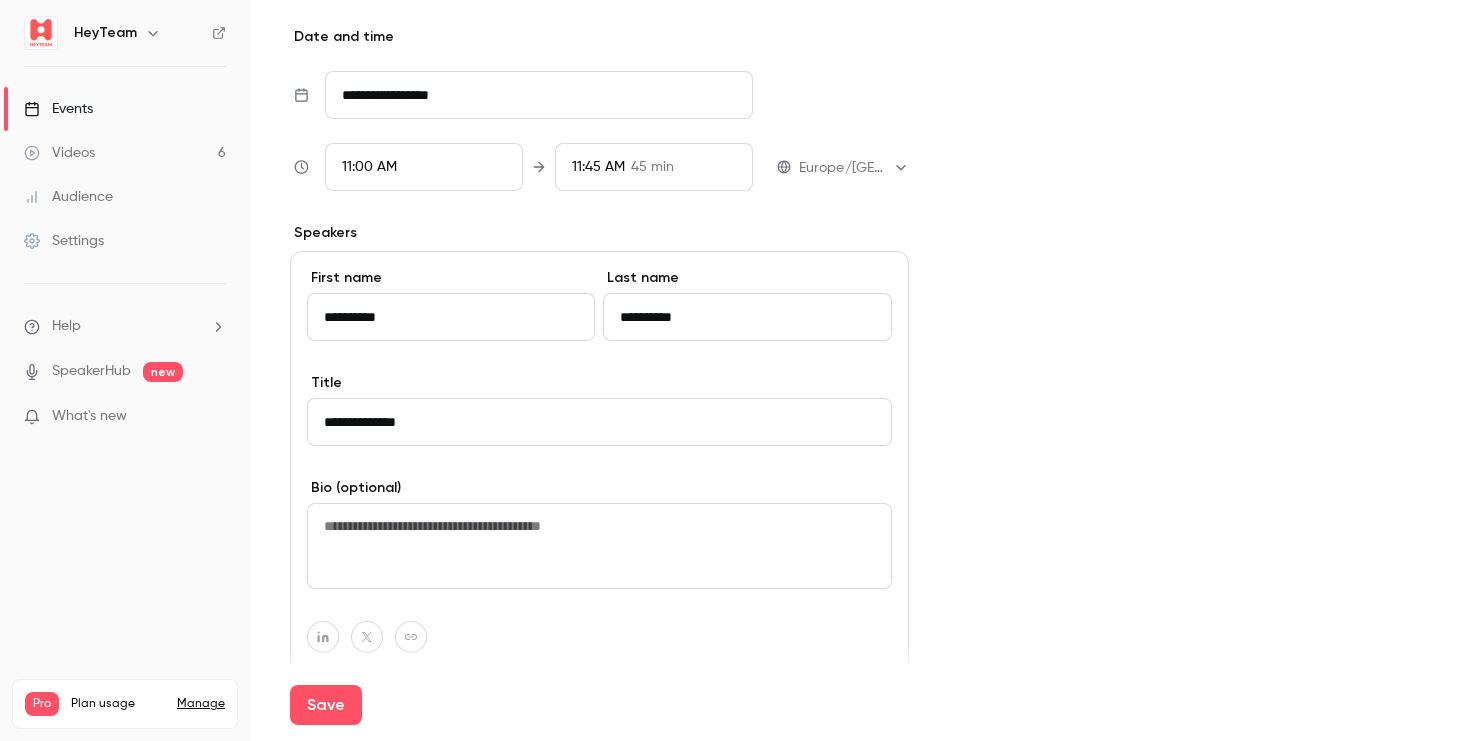 click on "**********" at bounding box center [599, 422] 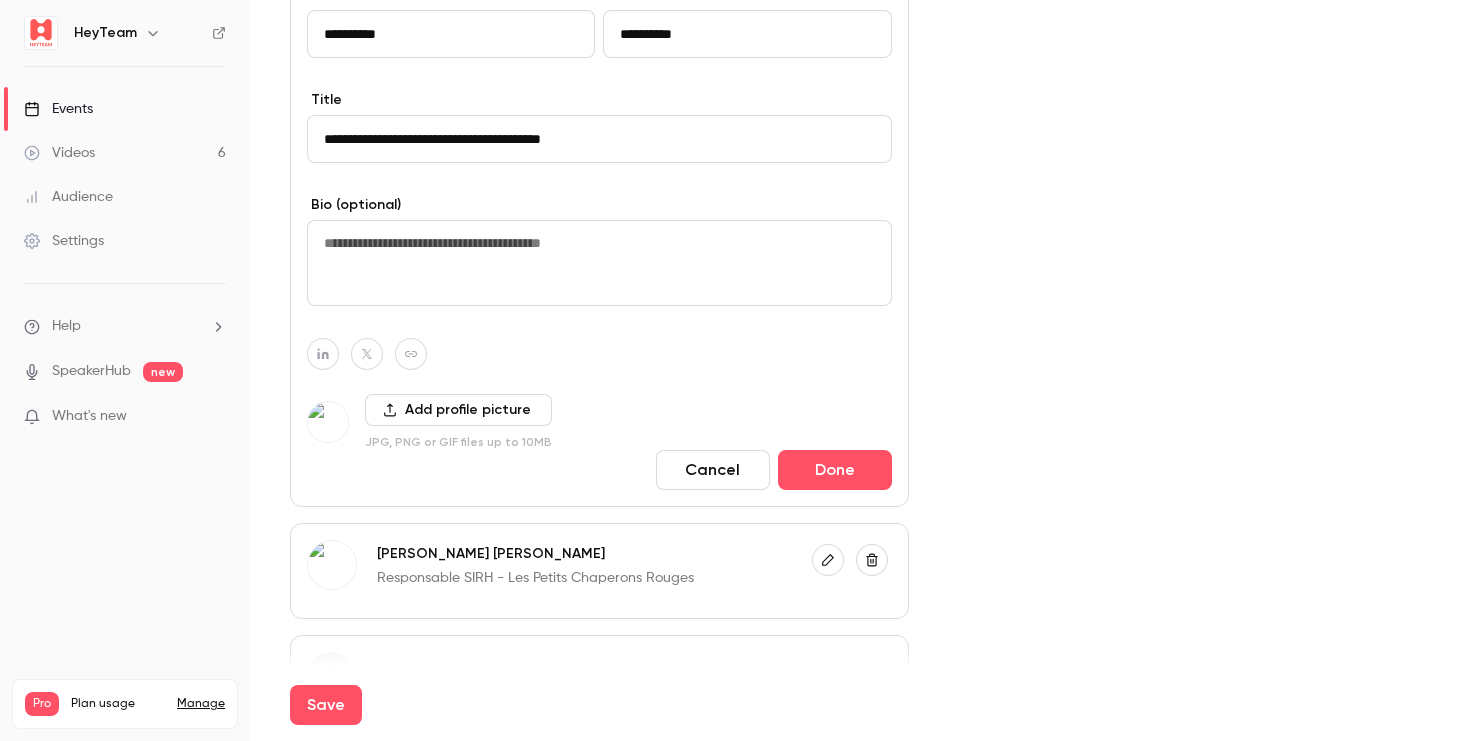 scroll, scrollTop: 1031, scrollLeft: 0, axis: vertical 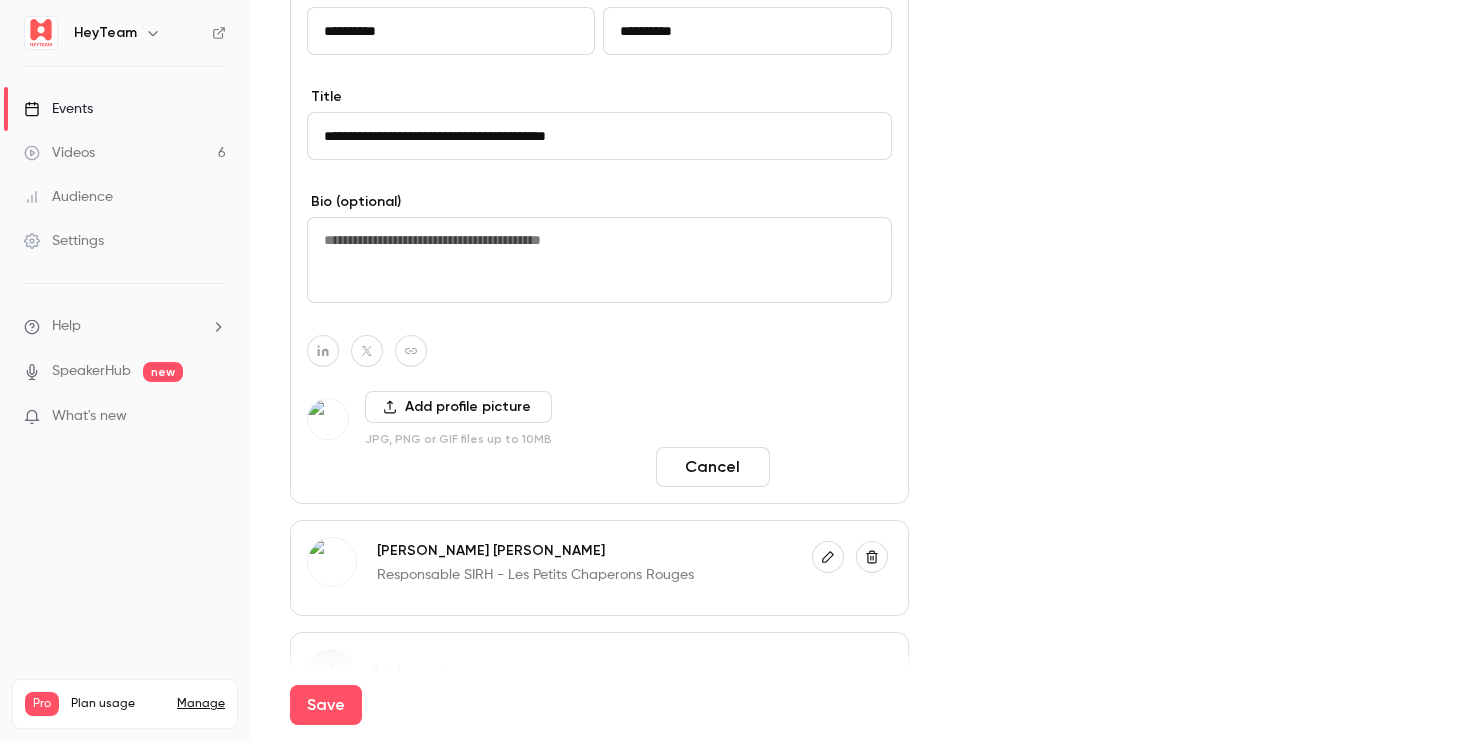 type on "**********" 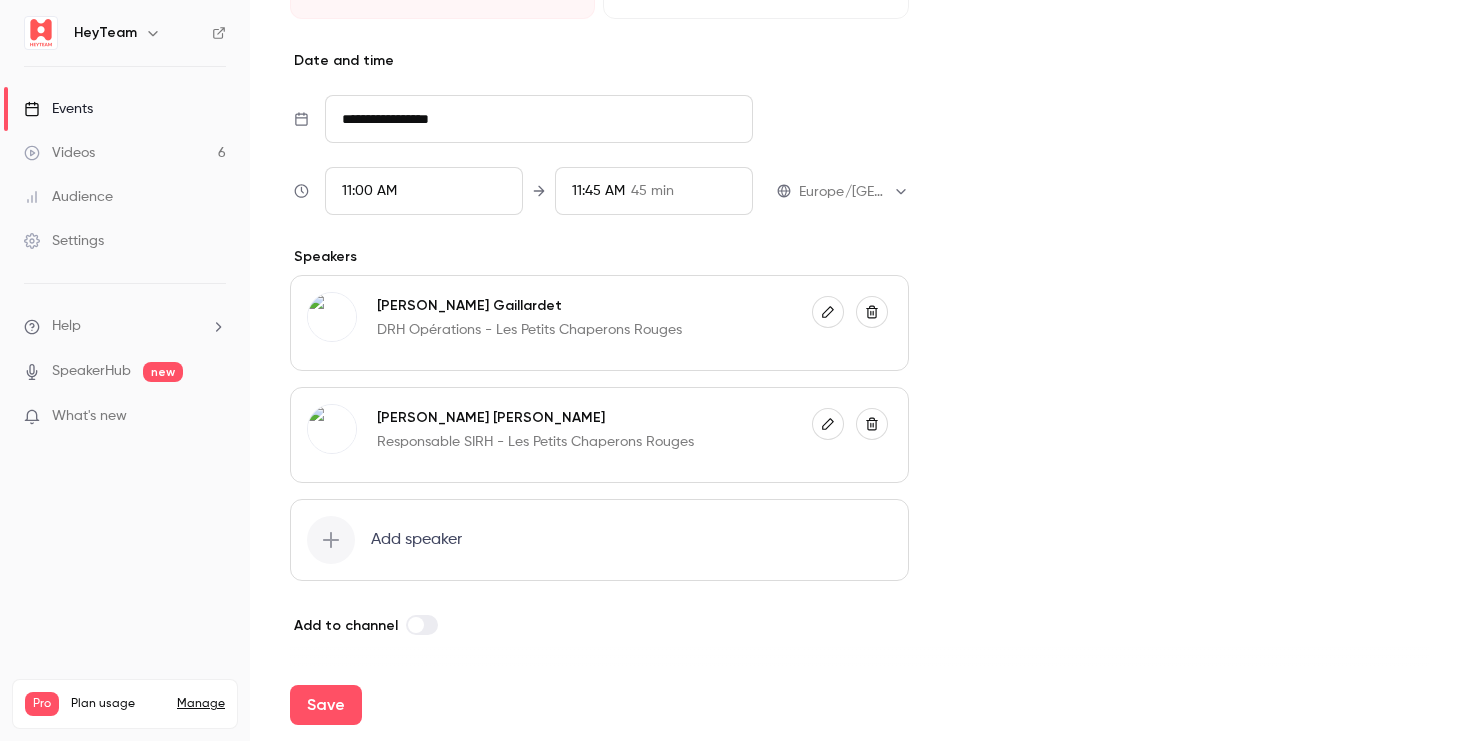 click on "Add speaker" at bounding box center [416, 540] 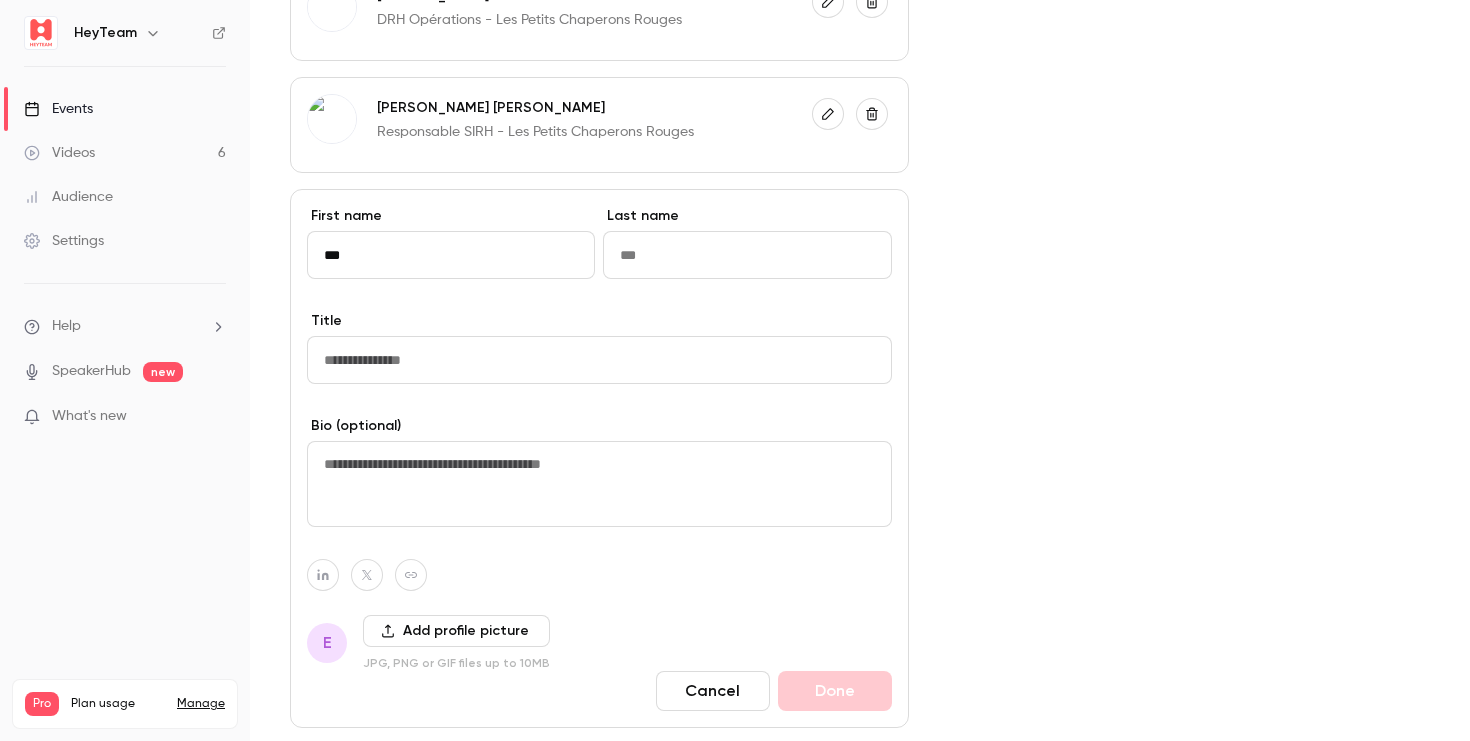 type on "***" 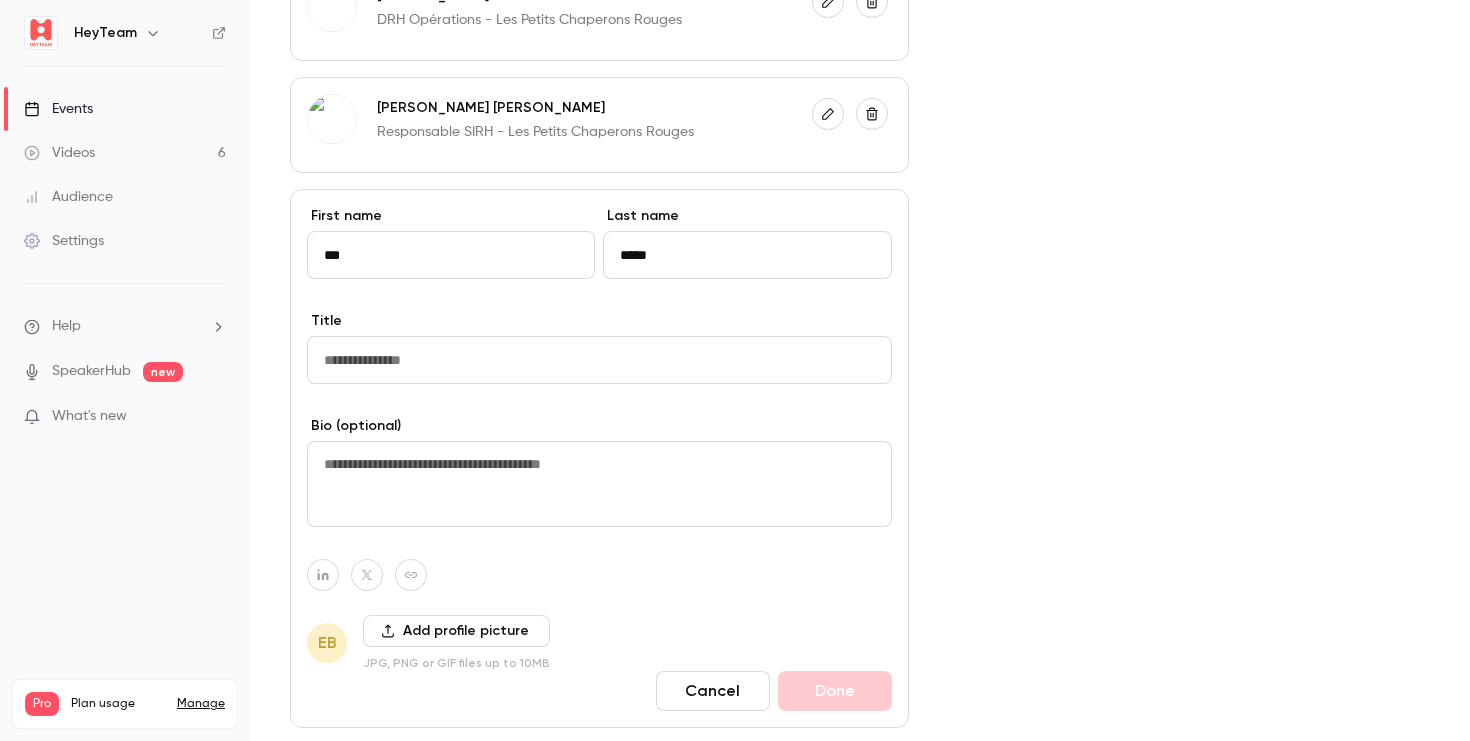 type on "*****" 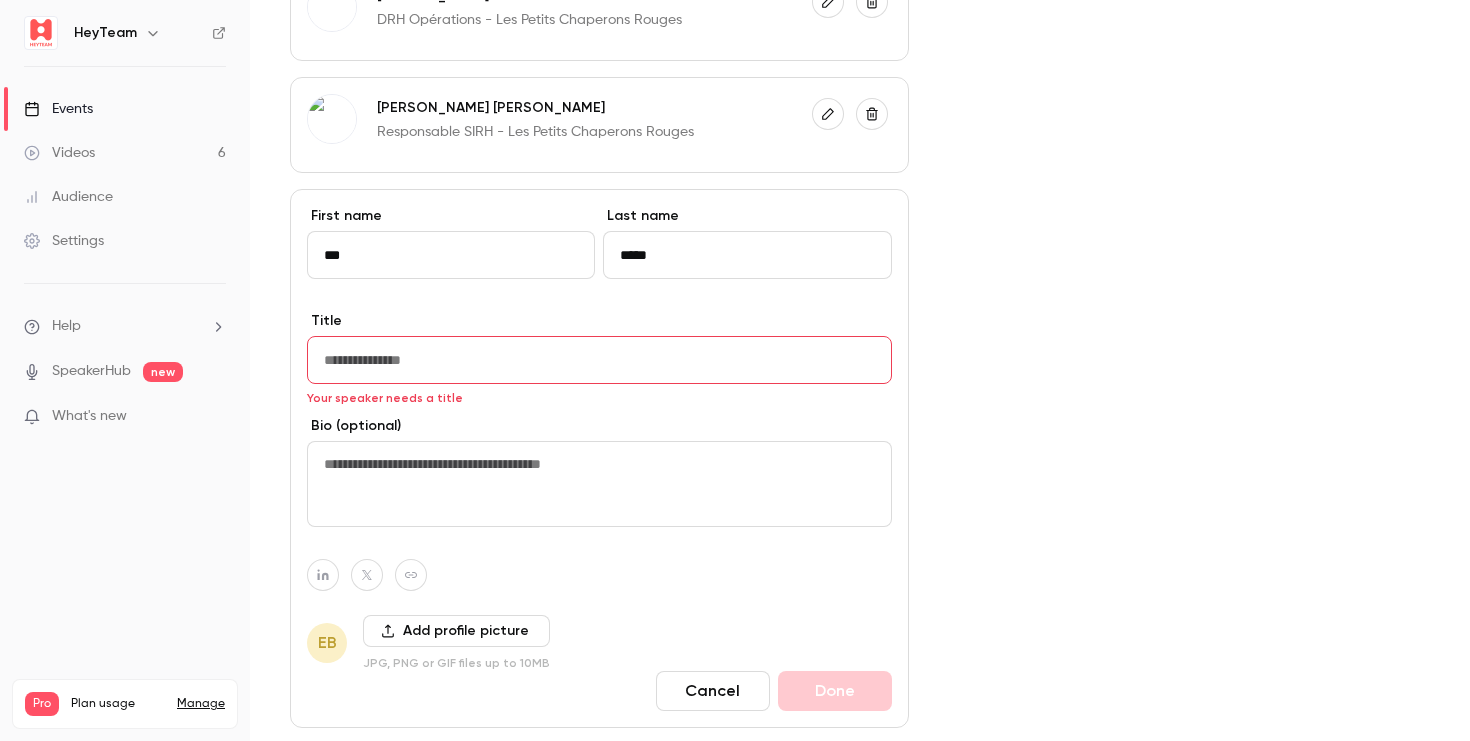 paste on "**********" 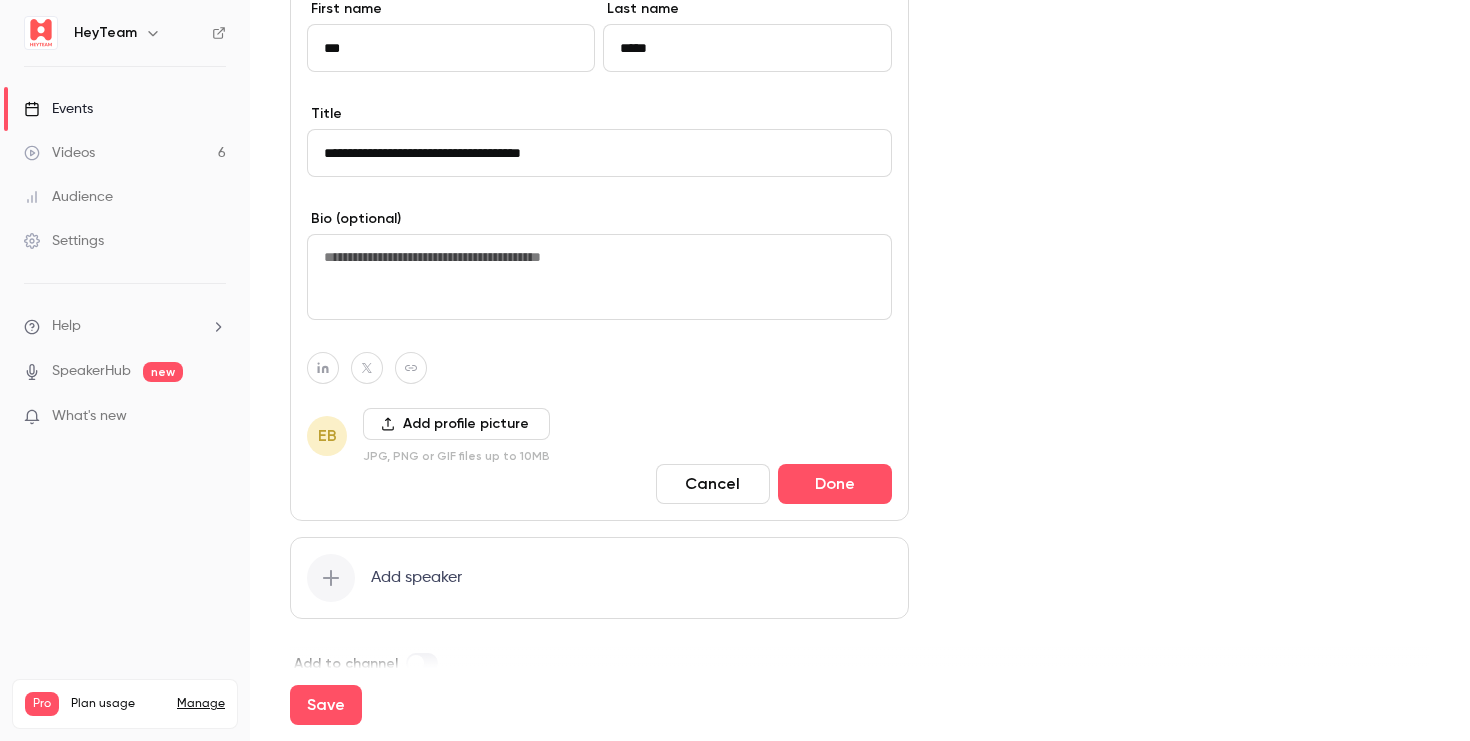 scroll, scrollTop: 1259, scrollLeft: 0, axis: vertical 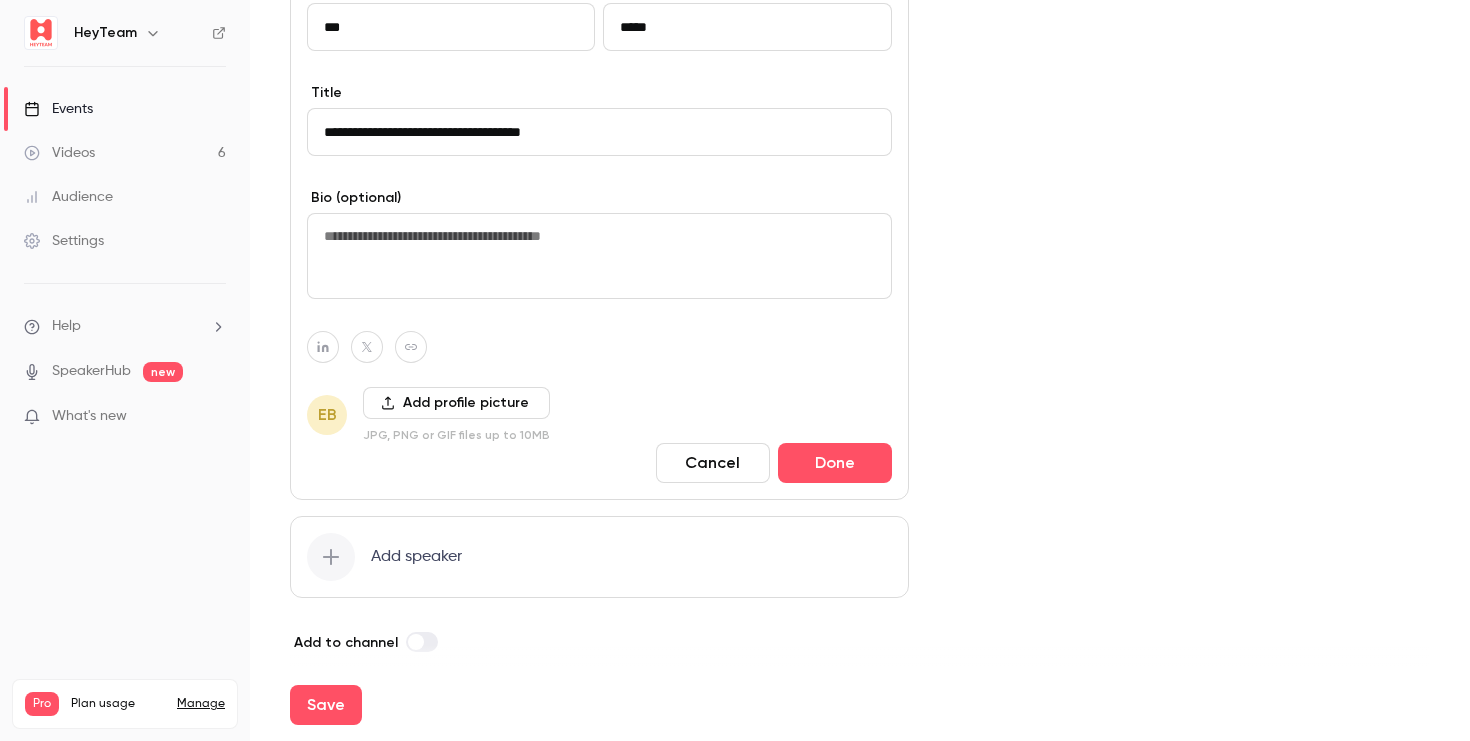 type on "**********" 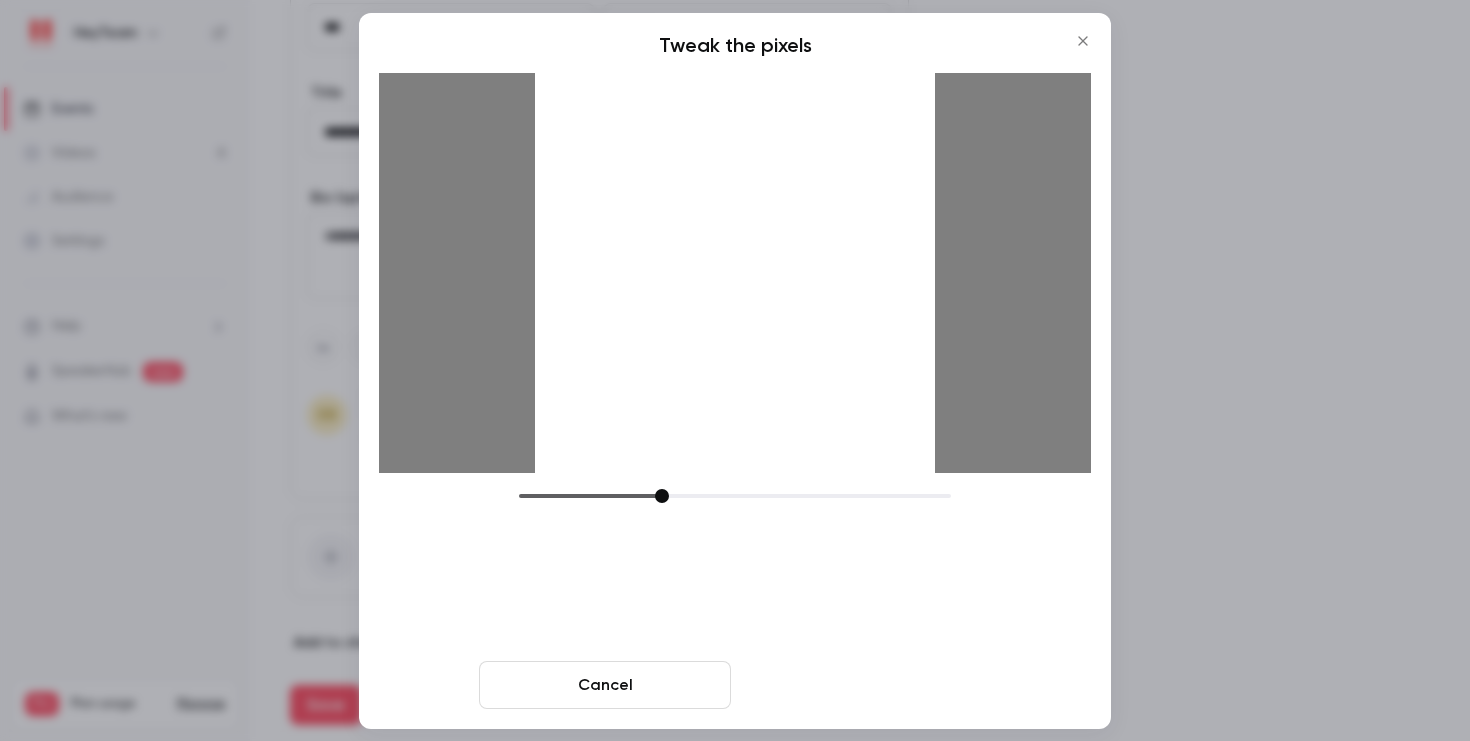 click on "Crop and save" at bounding box center [865, 685] 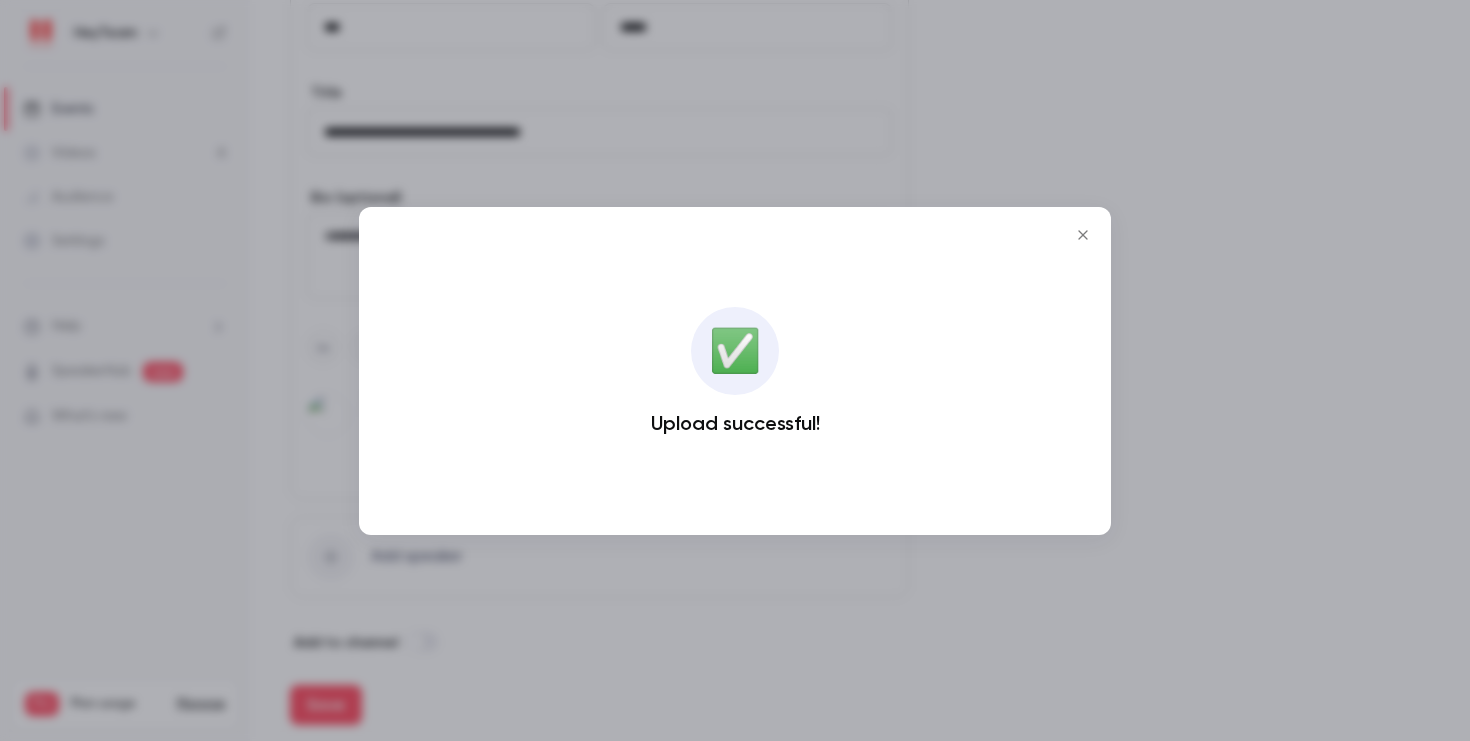 click 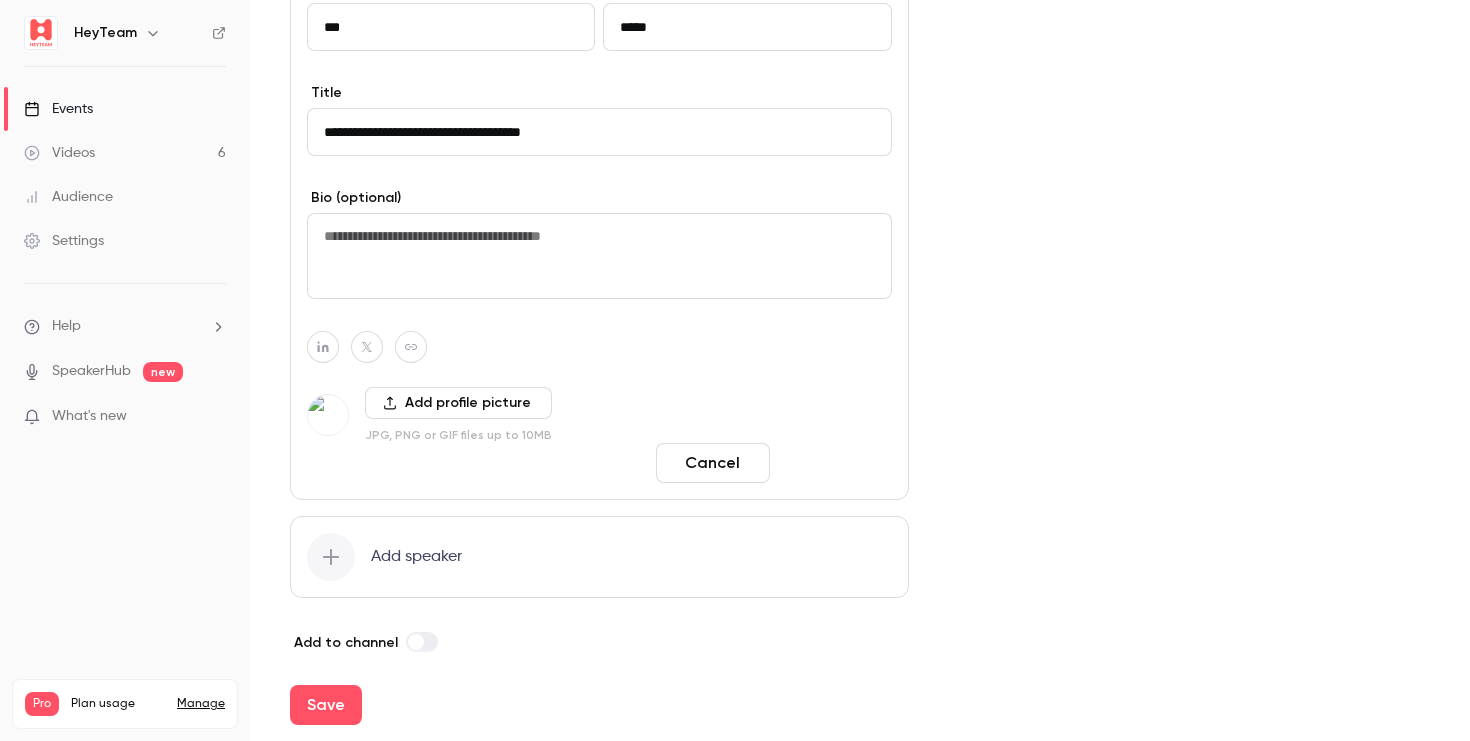 click on "Done" at bounding box center [835, 463] 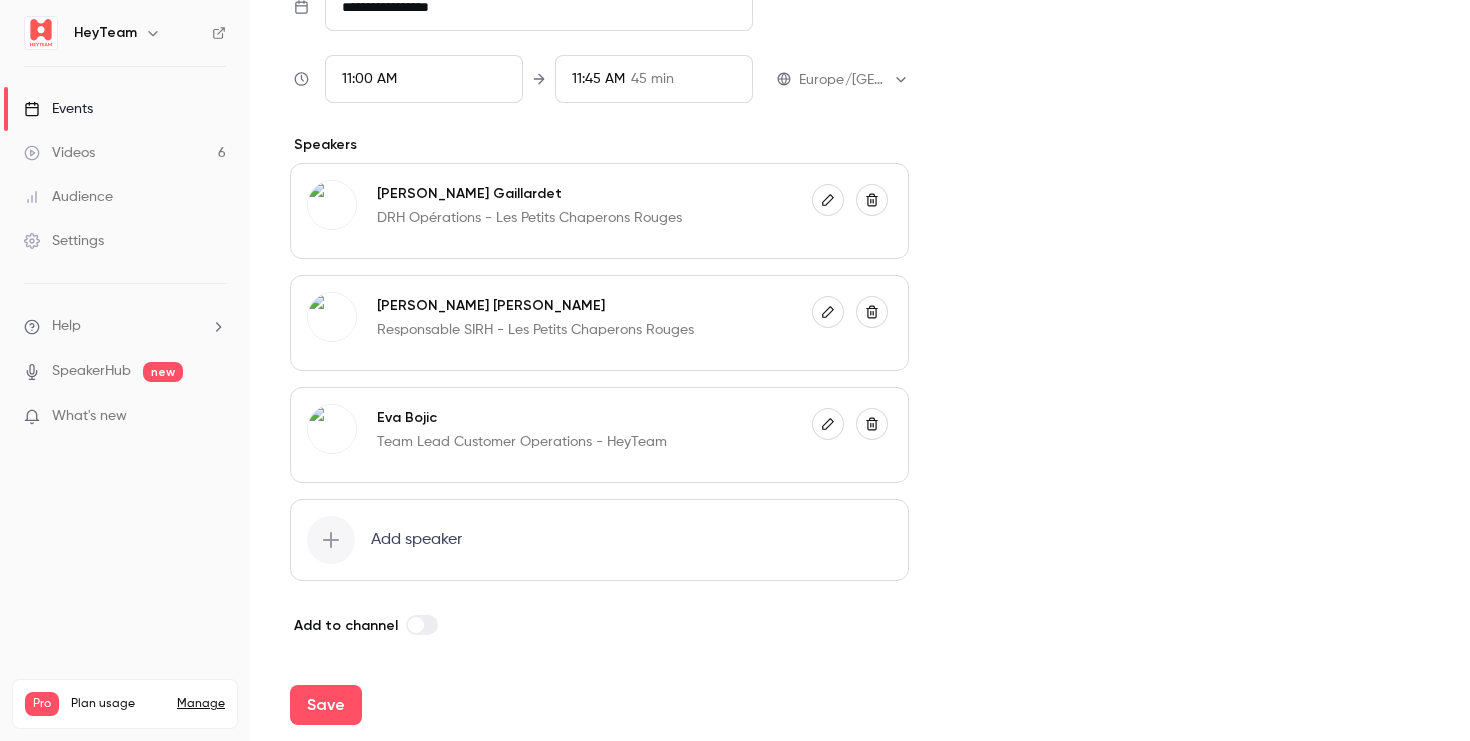 click on "Add to channel" at bounding box center (599, 625) 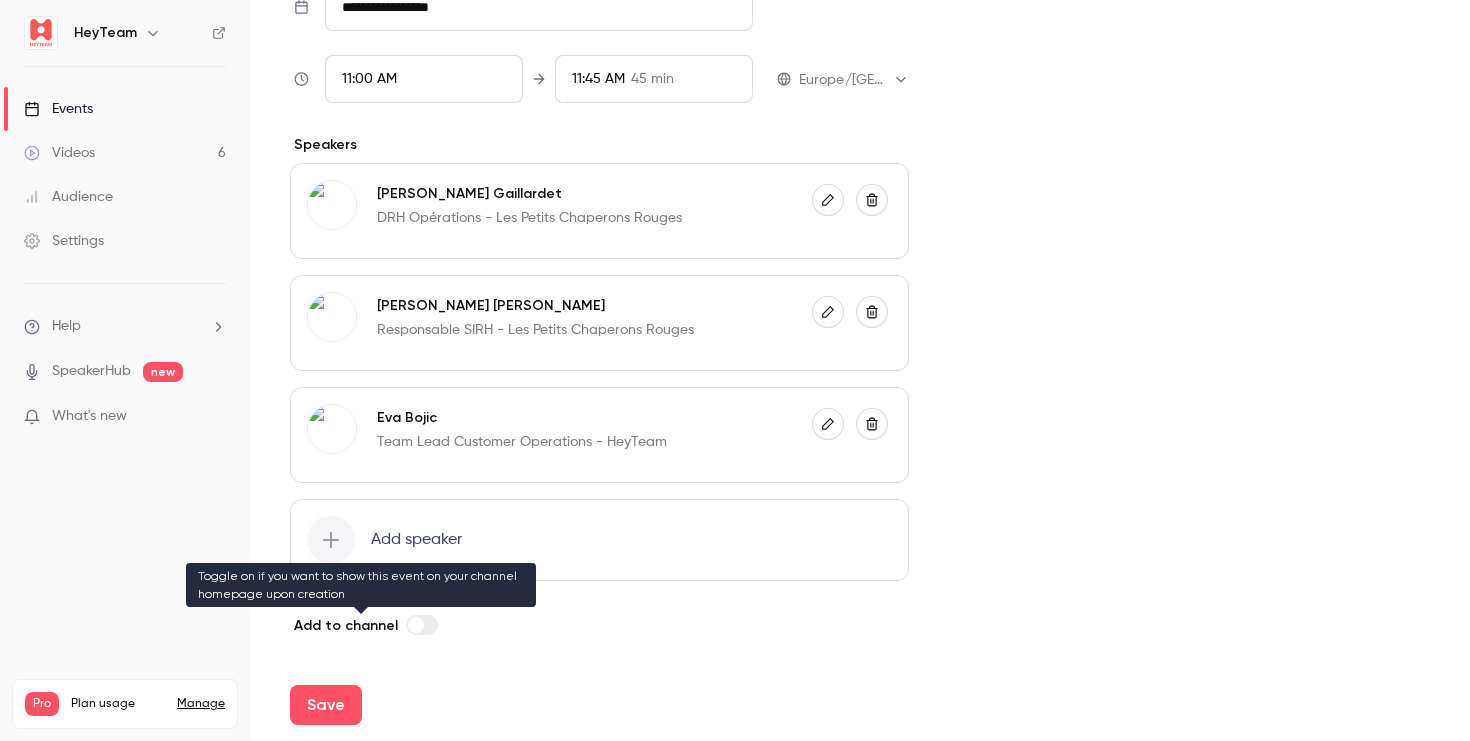 click at bounding box center [416, 625] 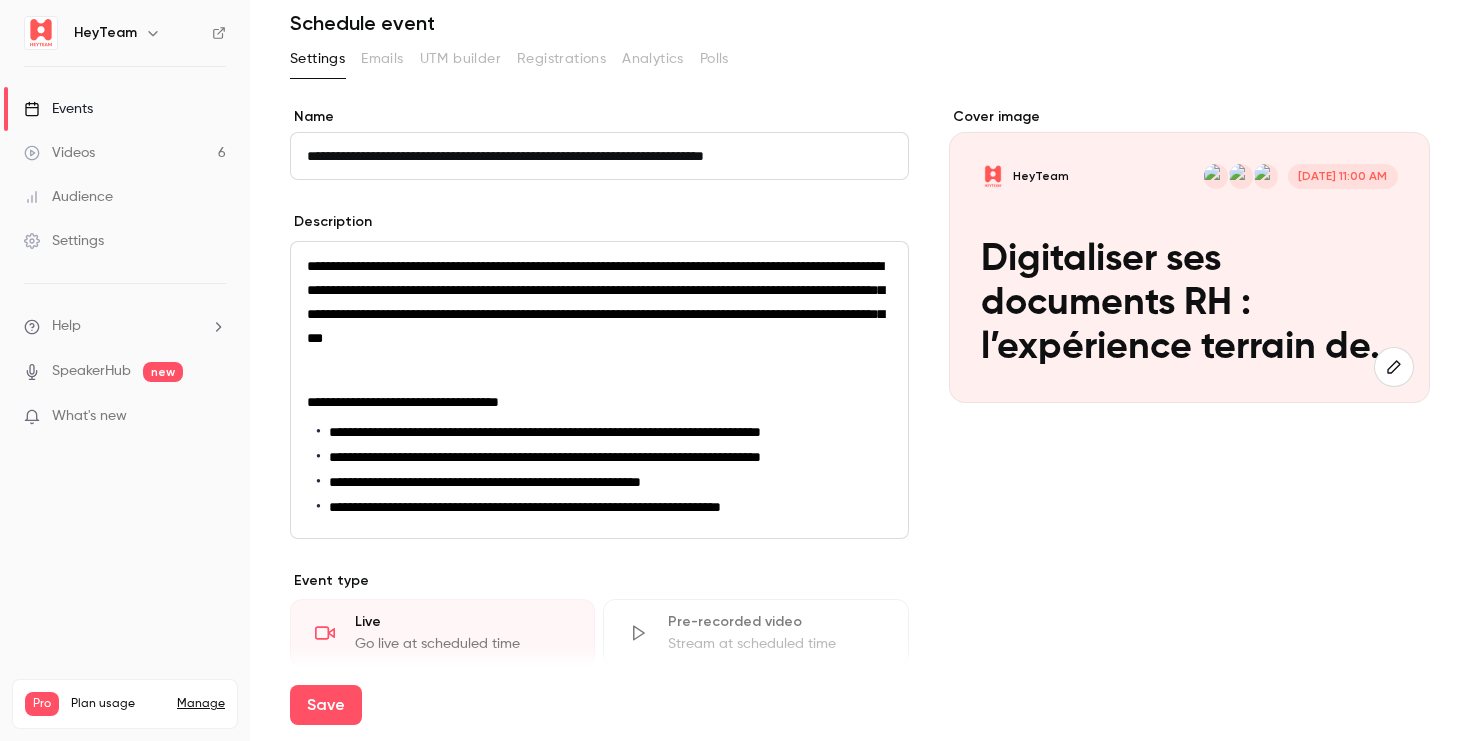 scroll, scrollTop: 0, scrollLeft: 0, axis: both 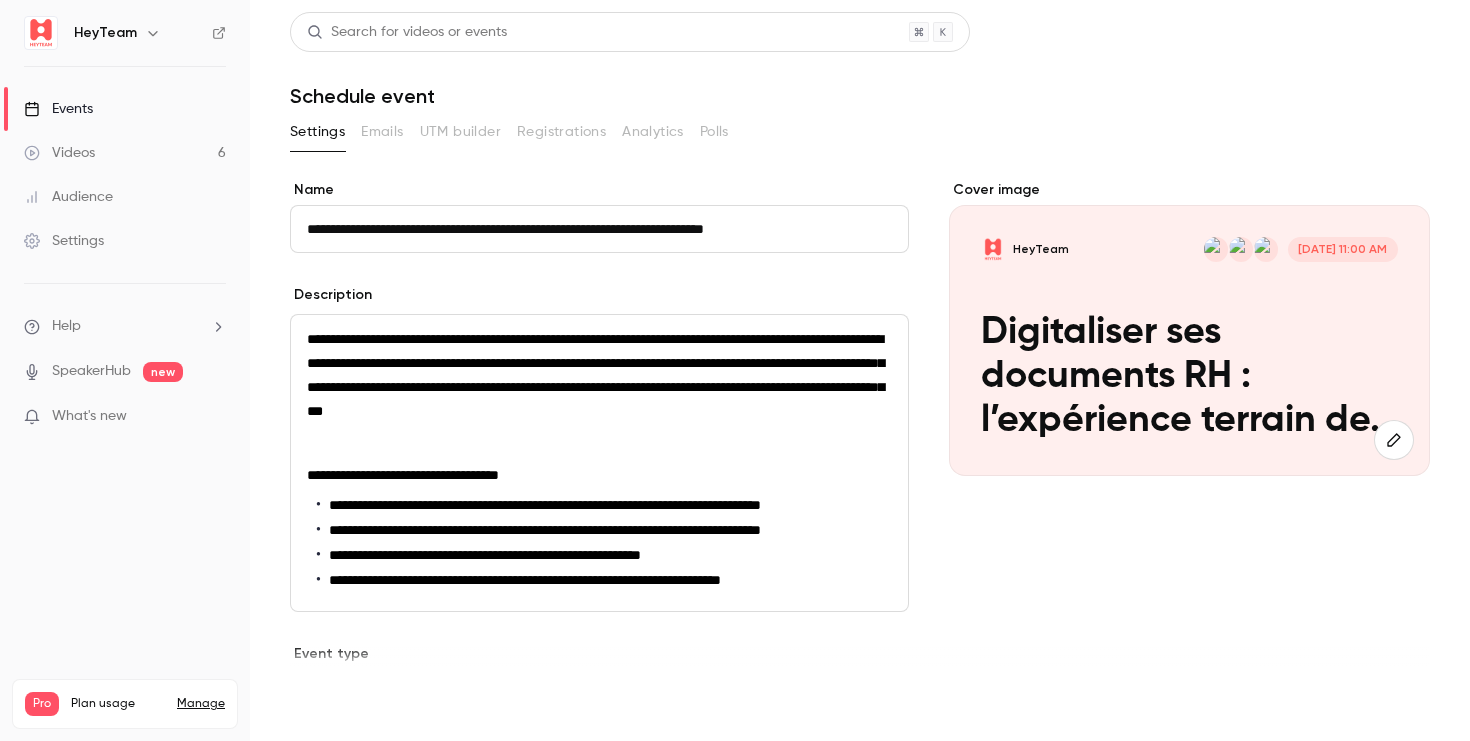 click on "Save" at bounding box center (326, 705) 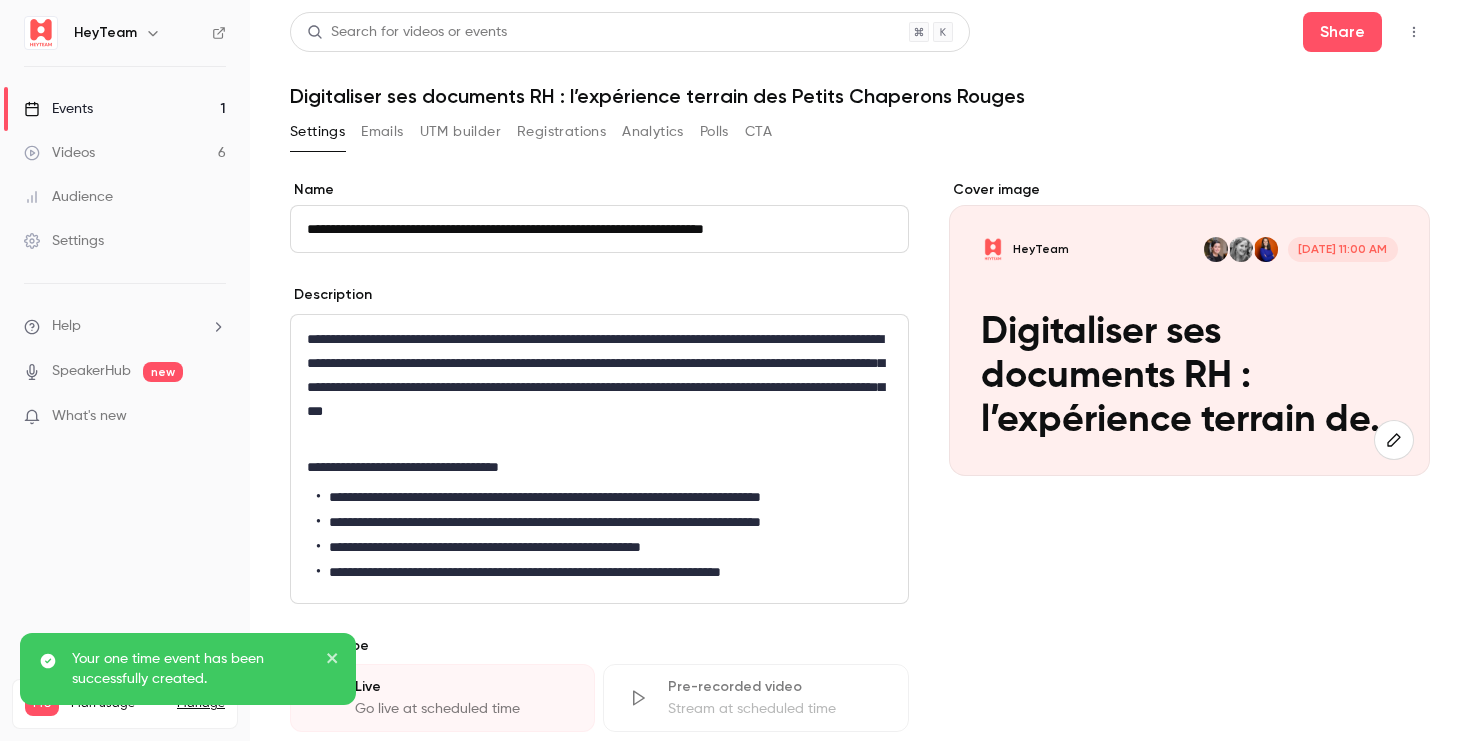 click on "Your one time event has been successfully created." at bounding box center (181, 669) 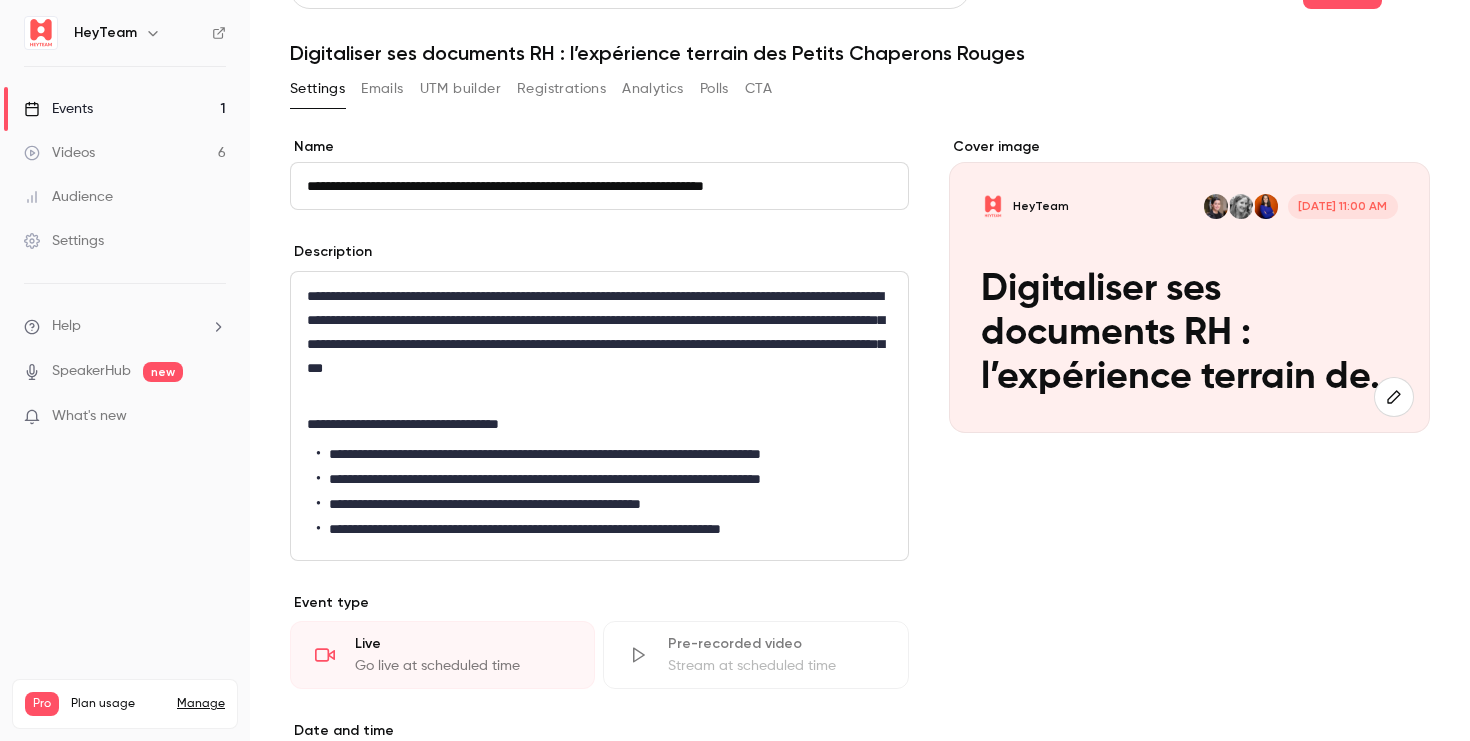 scroll, scrollTop: 52, scrollLeft: 0, axis: vertical 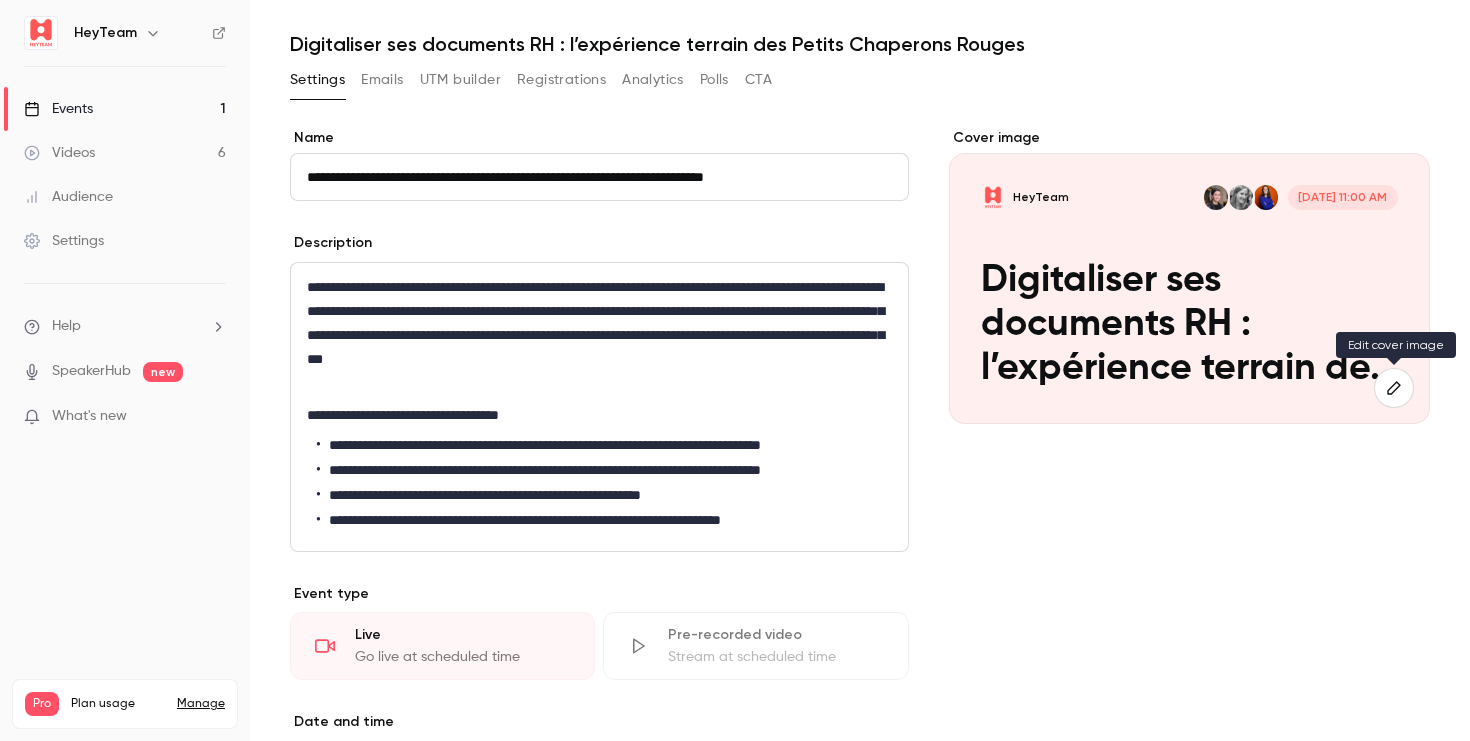 click 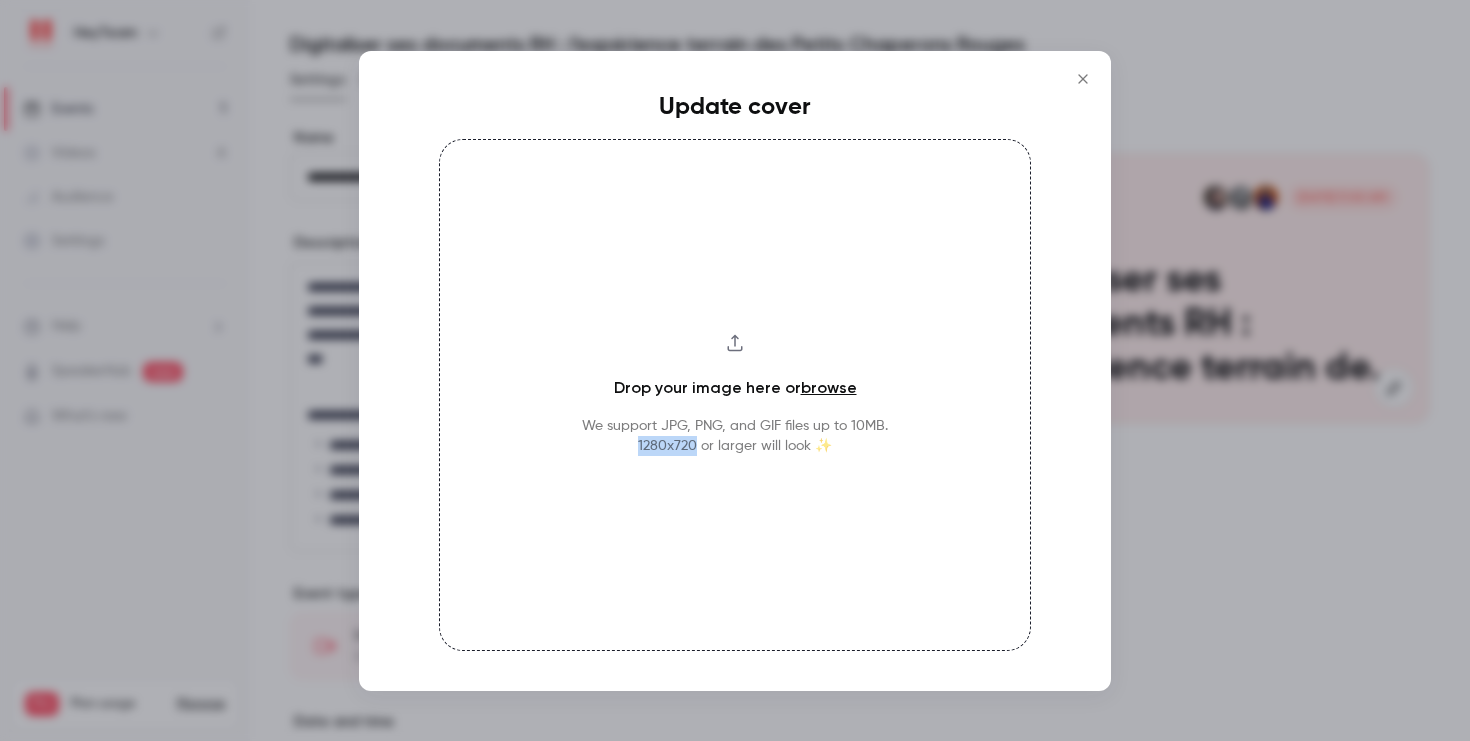 drag, startPoint x: 624, startPoint y: 441, endPoint x: 697, endPoint y: 447, distance: 73.24616 